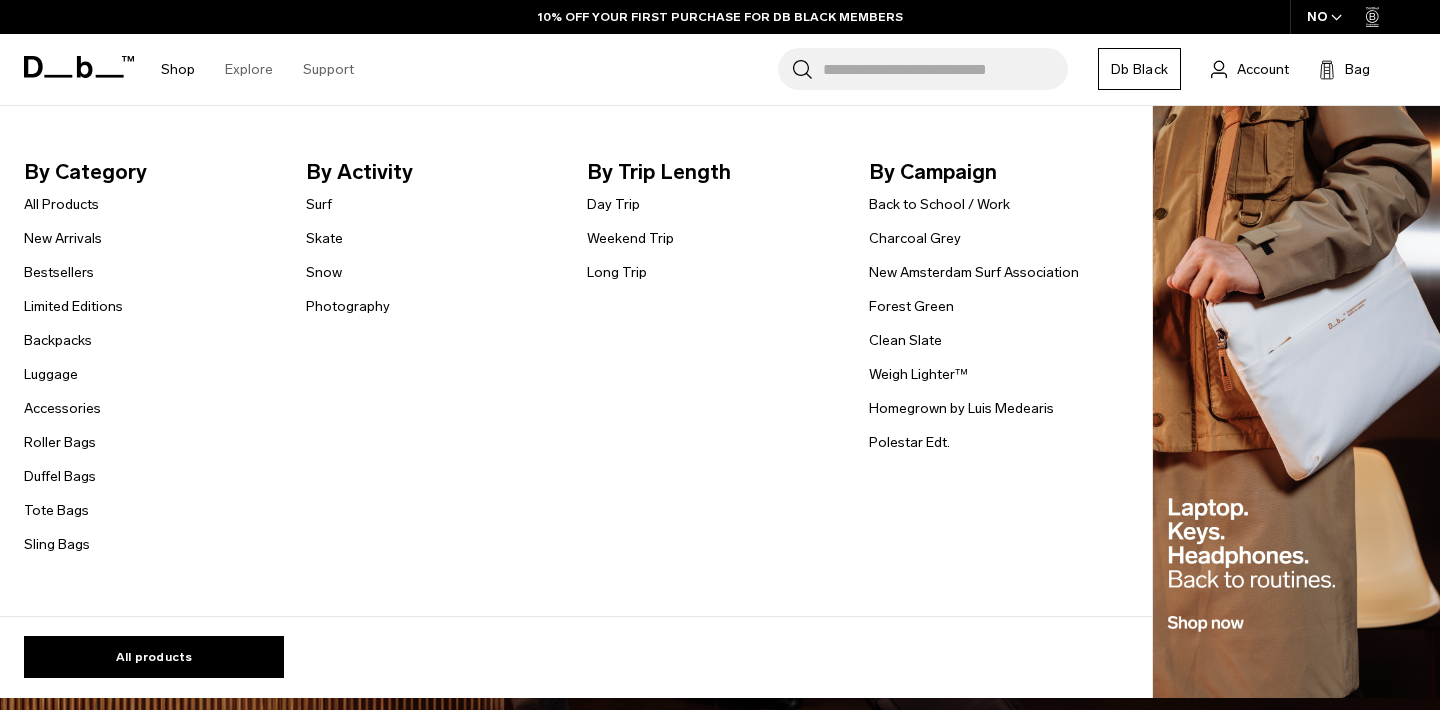 scroll, scrollTop: 0, scrollLeft: 0, axis: both 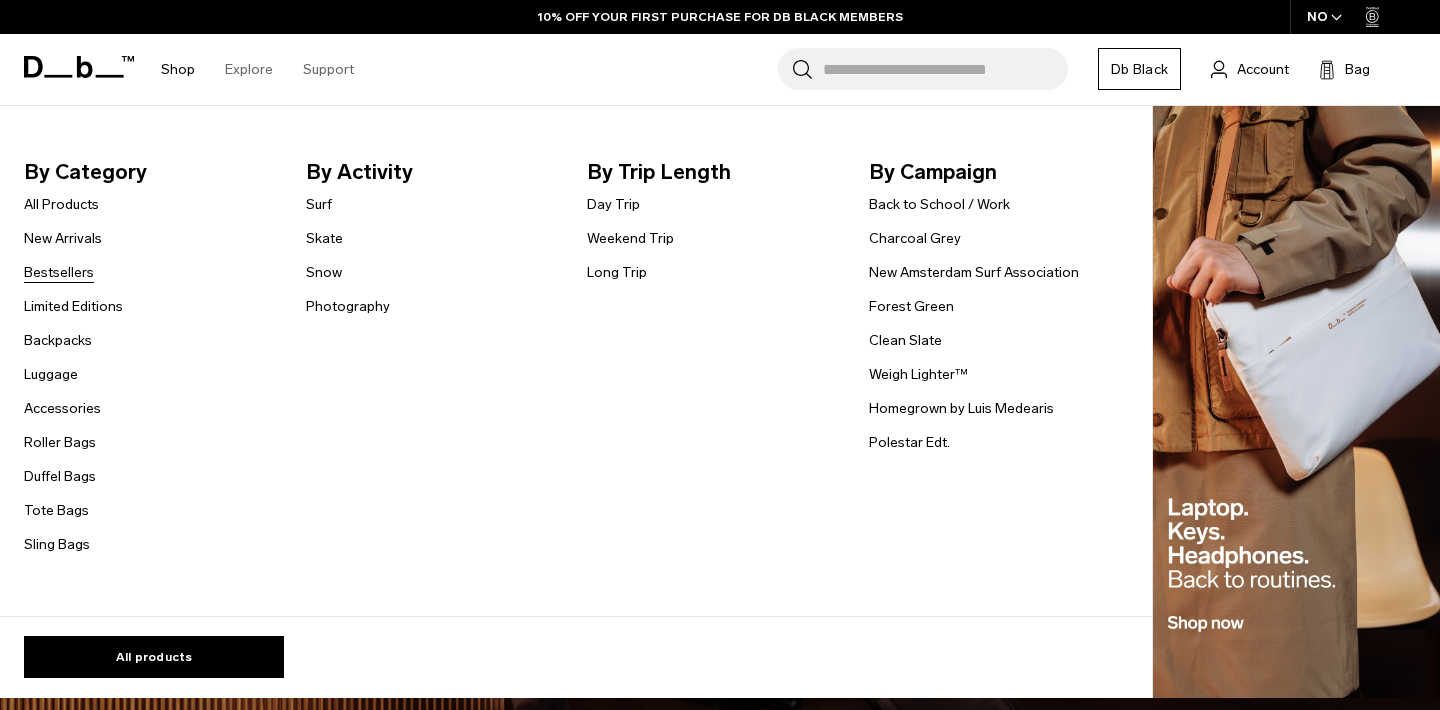 click on "Bestsellers" at bounding box center [59, 272] 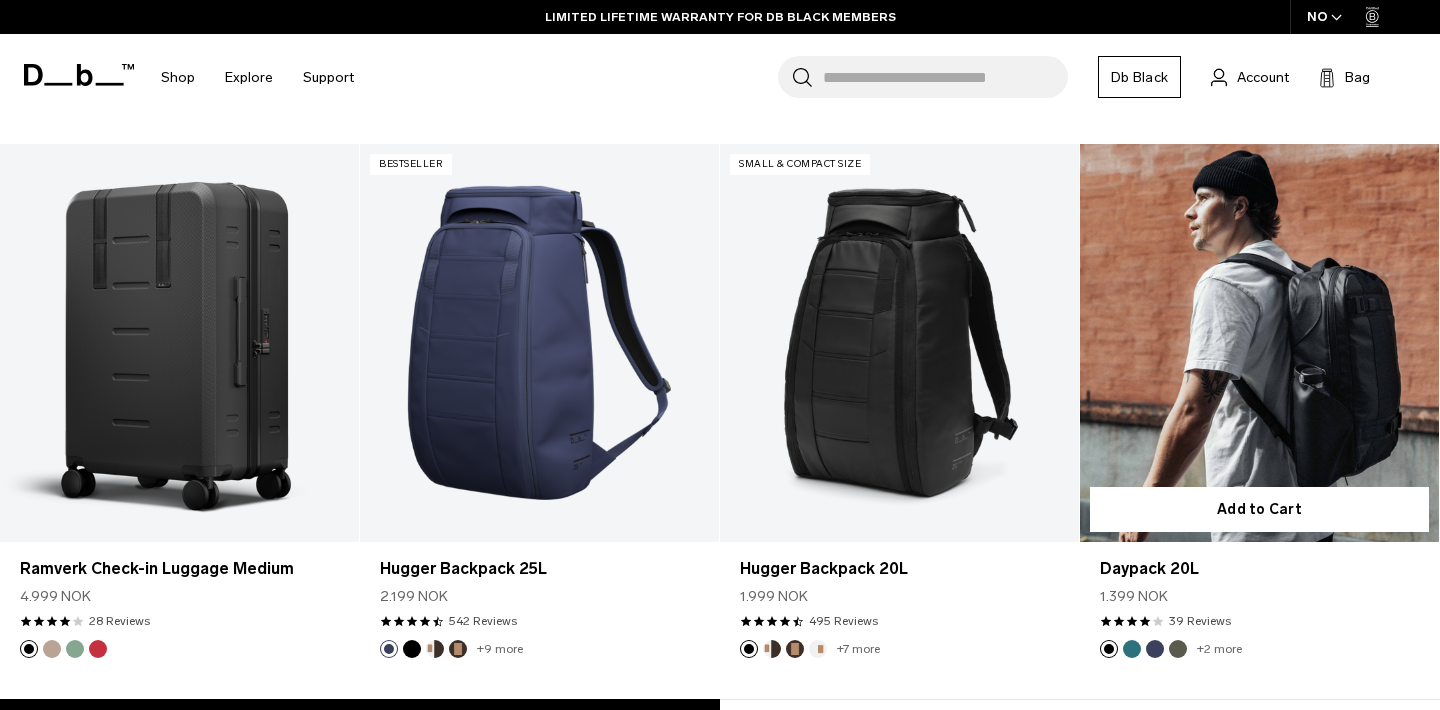 scroll, scrollTop: 4480, scrollLeft: 0, axis: vertical 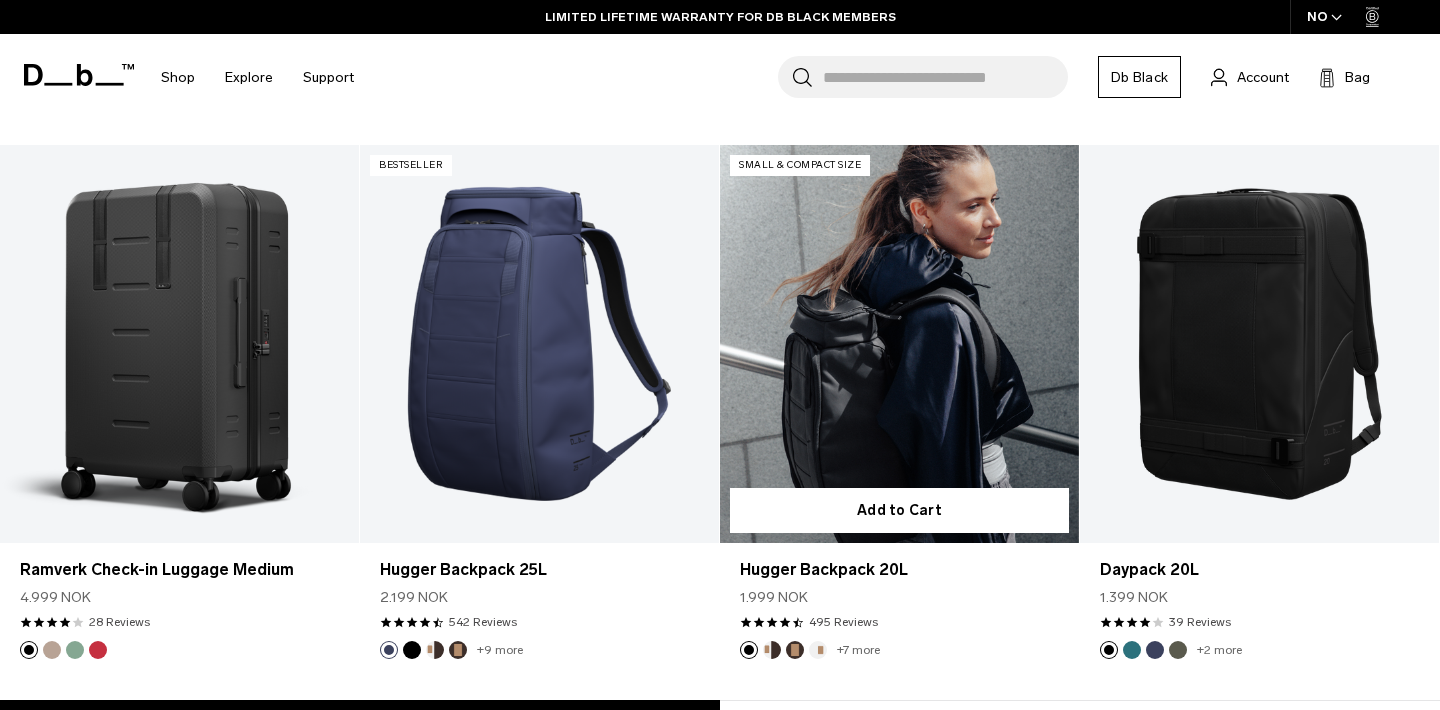 click at bounding box center (899, 344) 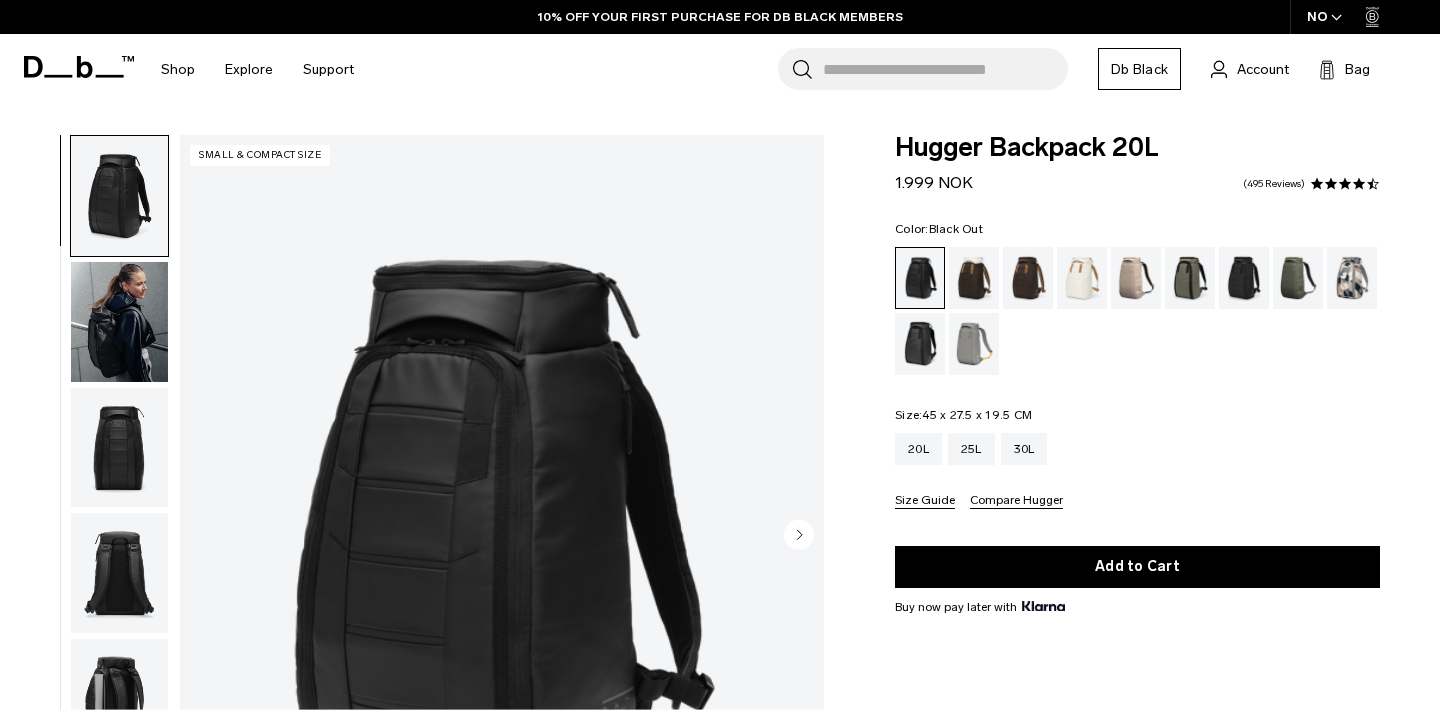 scroll, scrollTop: 0, scrollLeft: 0, axis: both 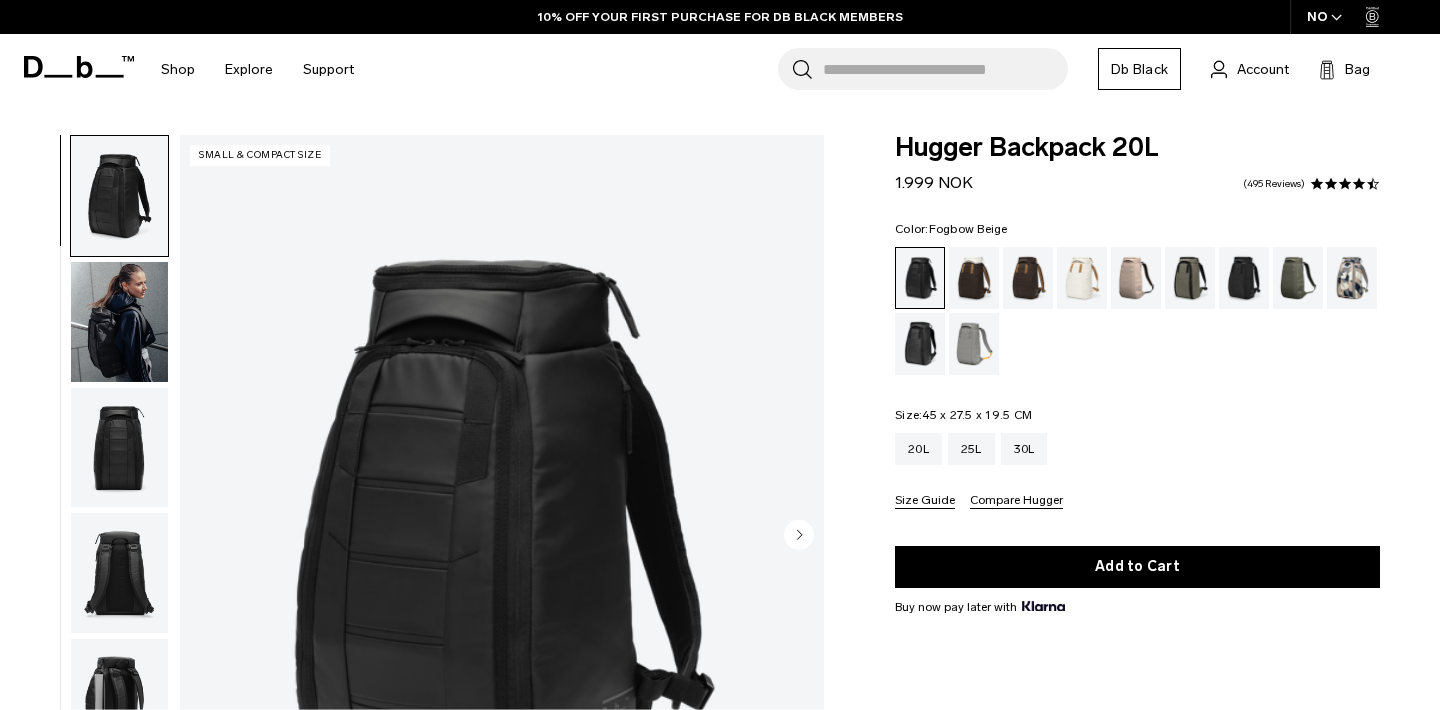 click at bounding box center [1136, 278] 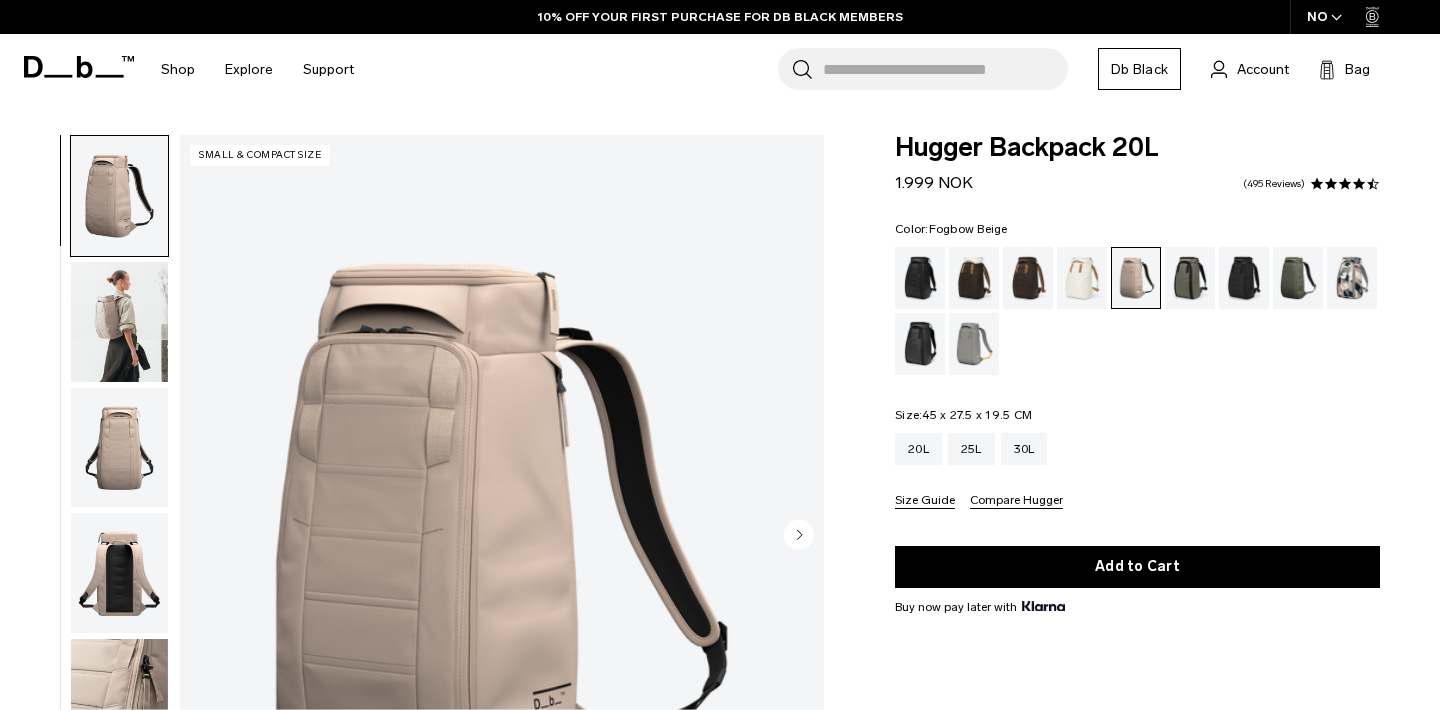 scroll, scrollTop: 0, scrollLeft: 0, axis: both 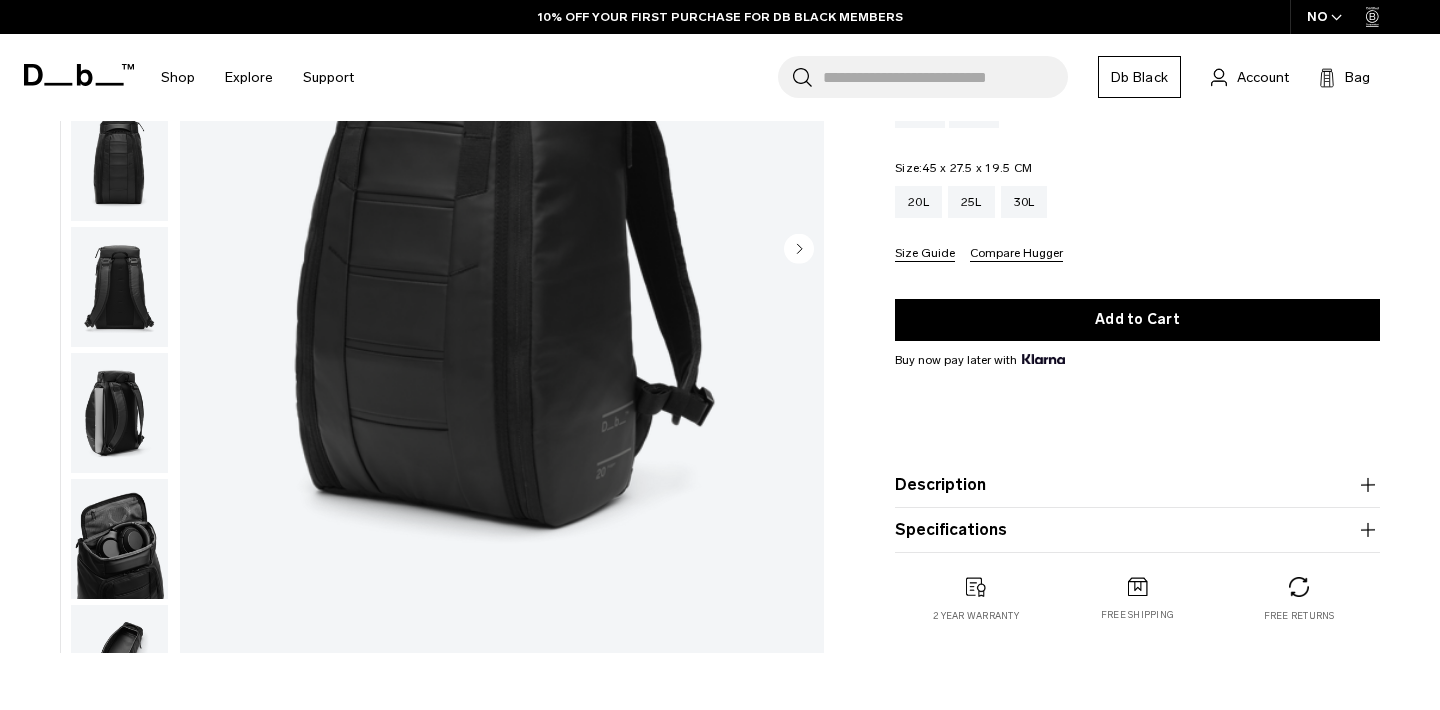 click at bounding box center (119, 539) 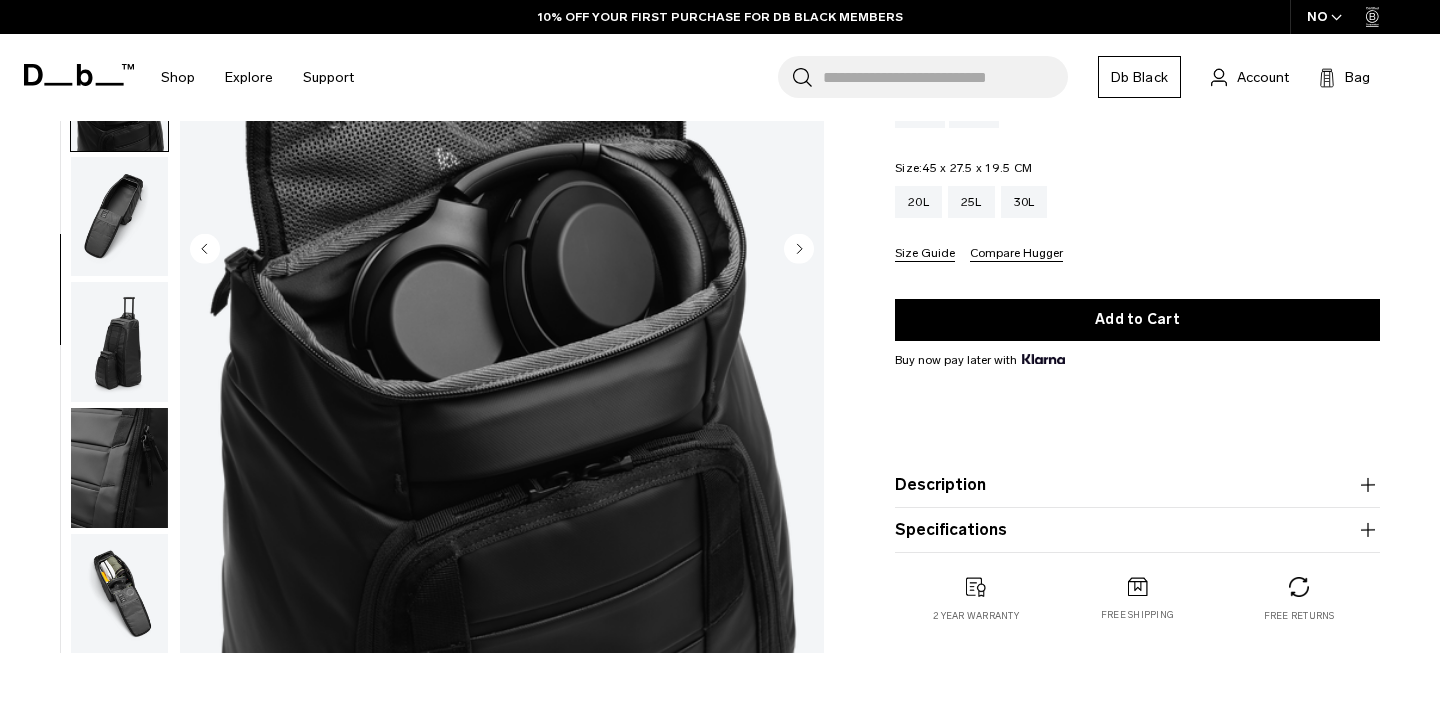 scroll, scrollTop: 450, scrollLeft: 0, axis: vertical 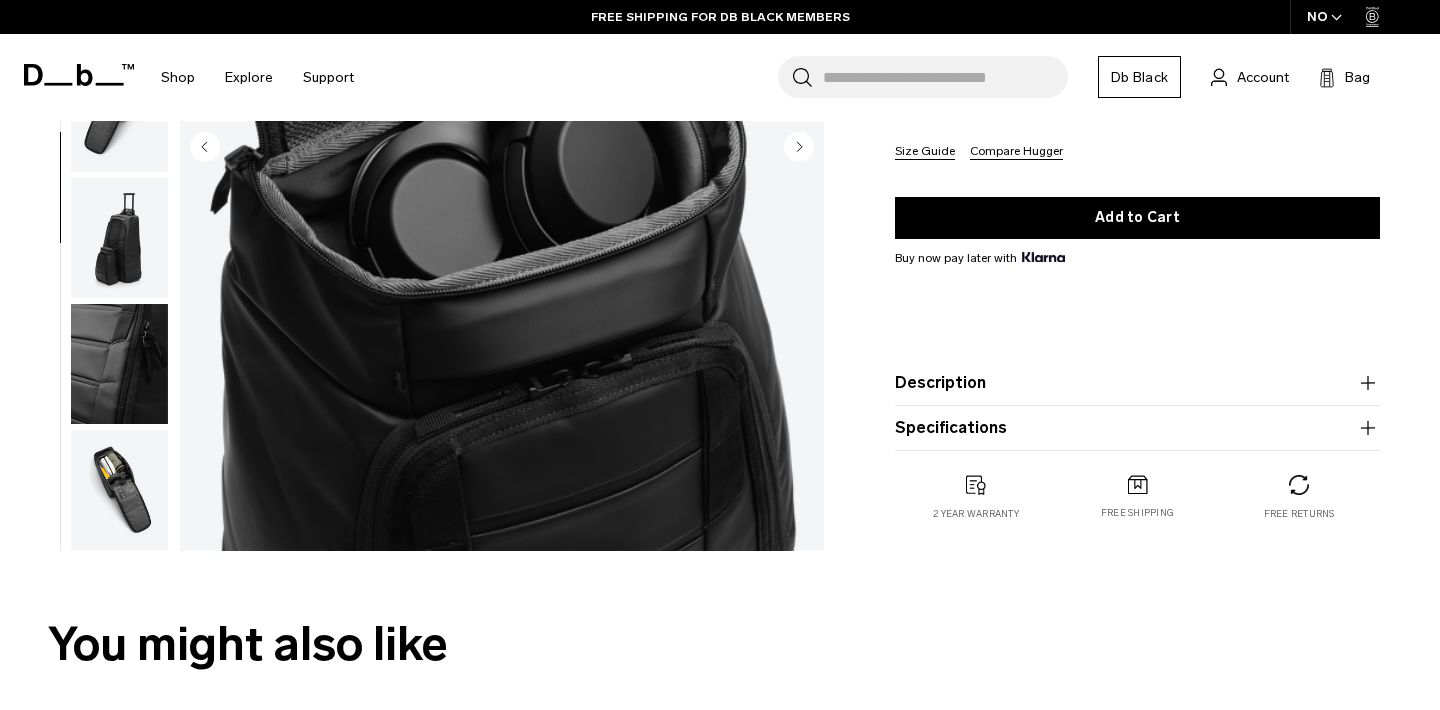 click at bounding box center (119, 490) 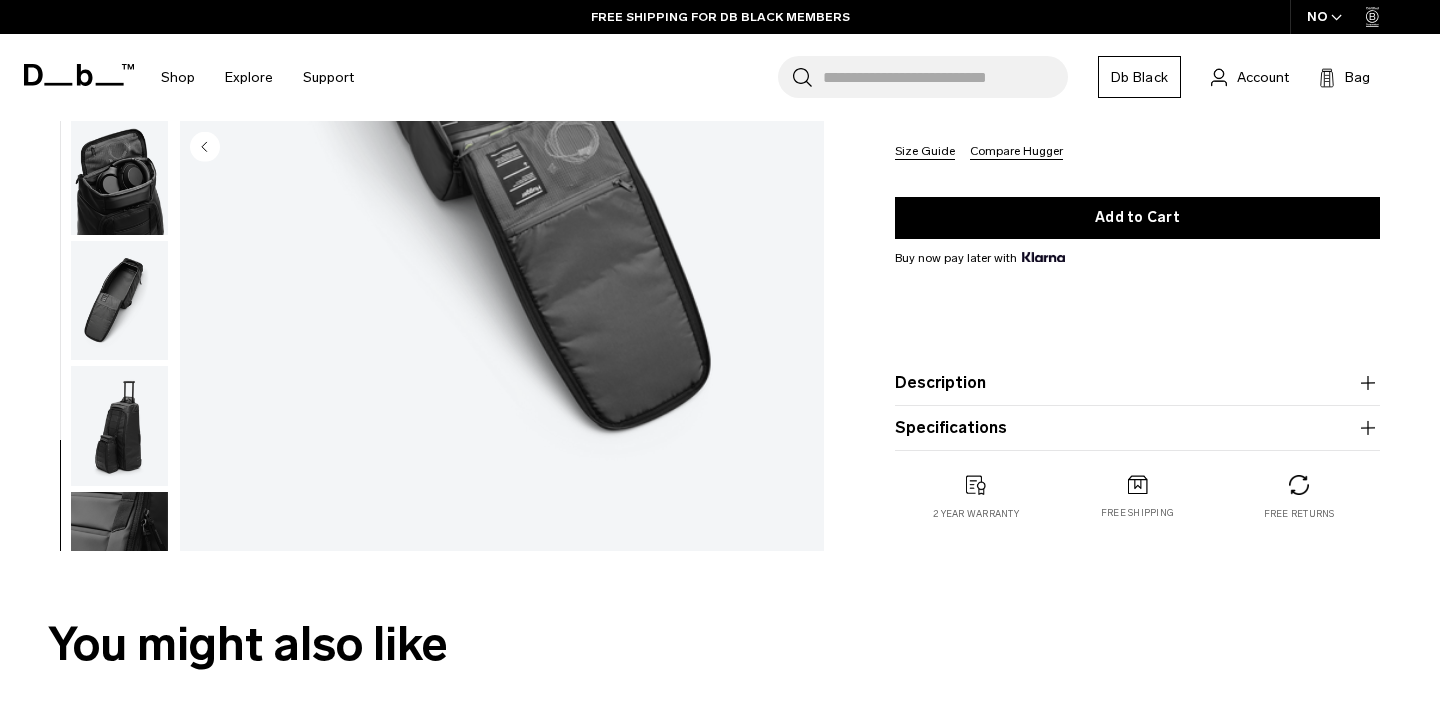 scroll, scrollTop: 258, scrollLeft: 0, axis: vertical 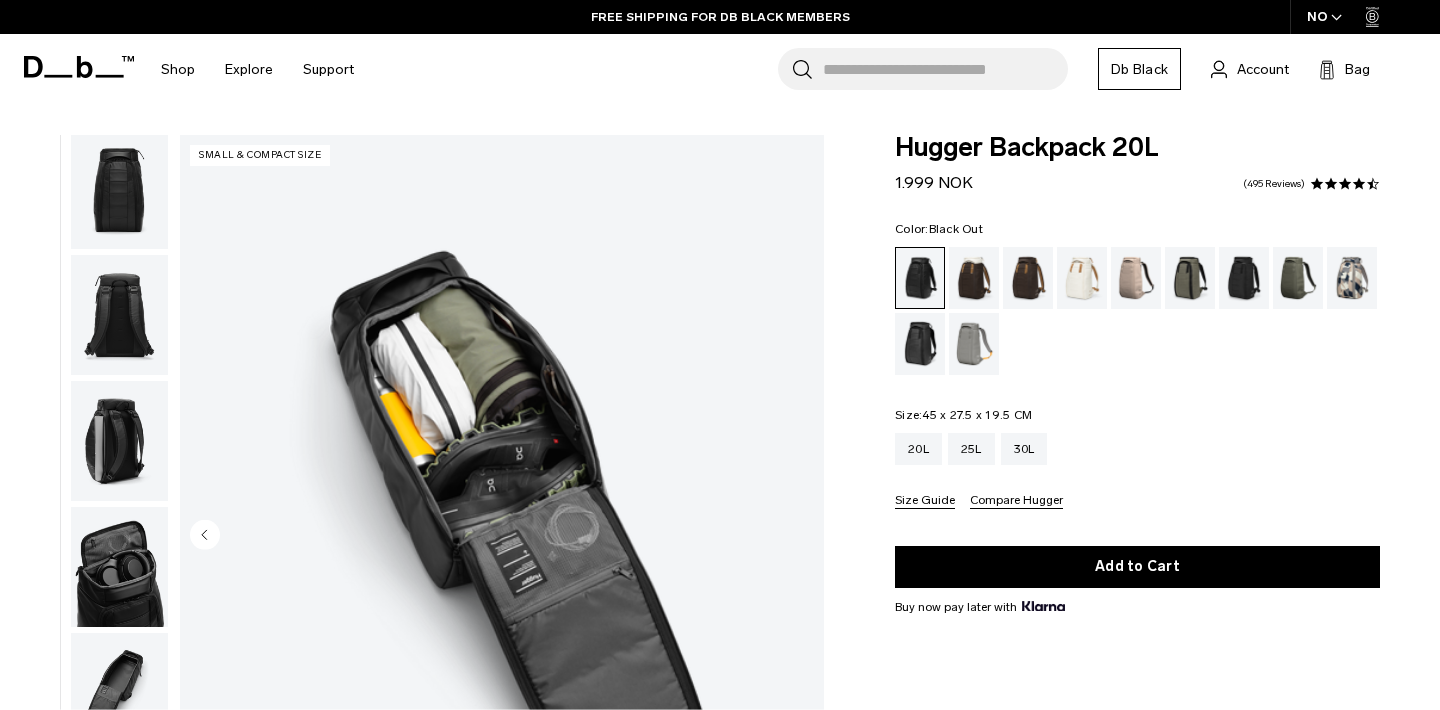 click at bounding box center (119, 190) 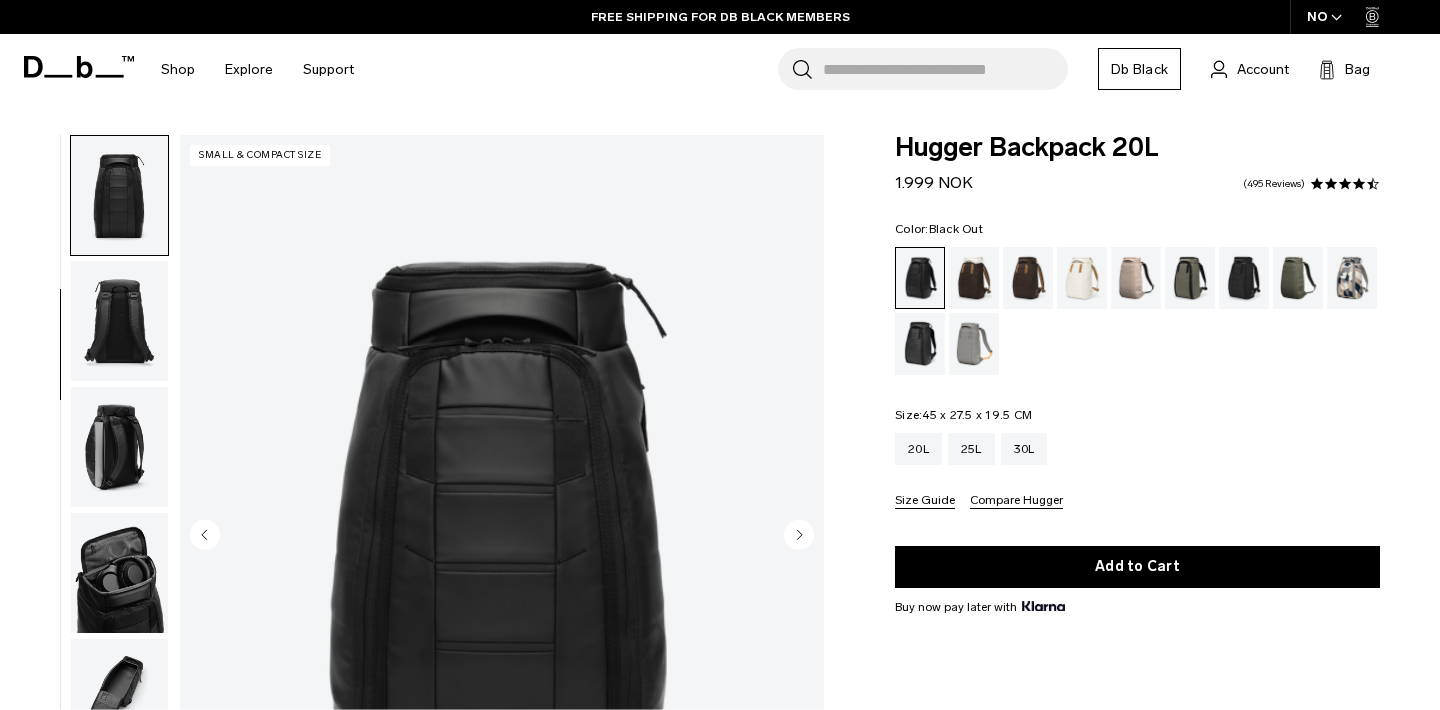 scroll, scrollTop: 0, scrollLeft: 0, axis: both 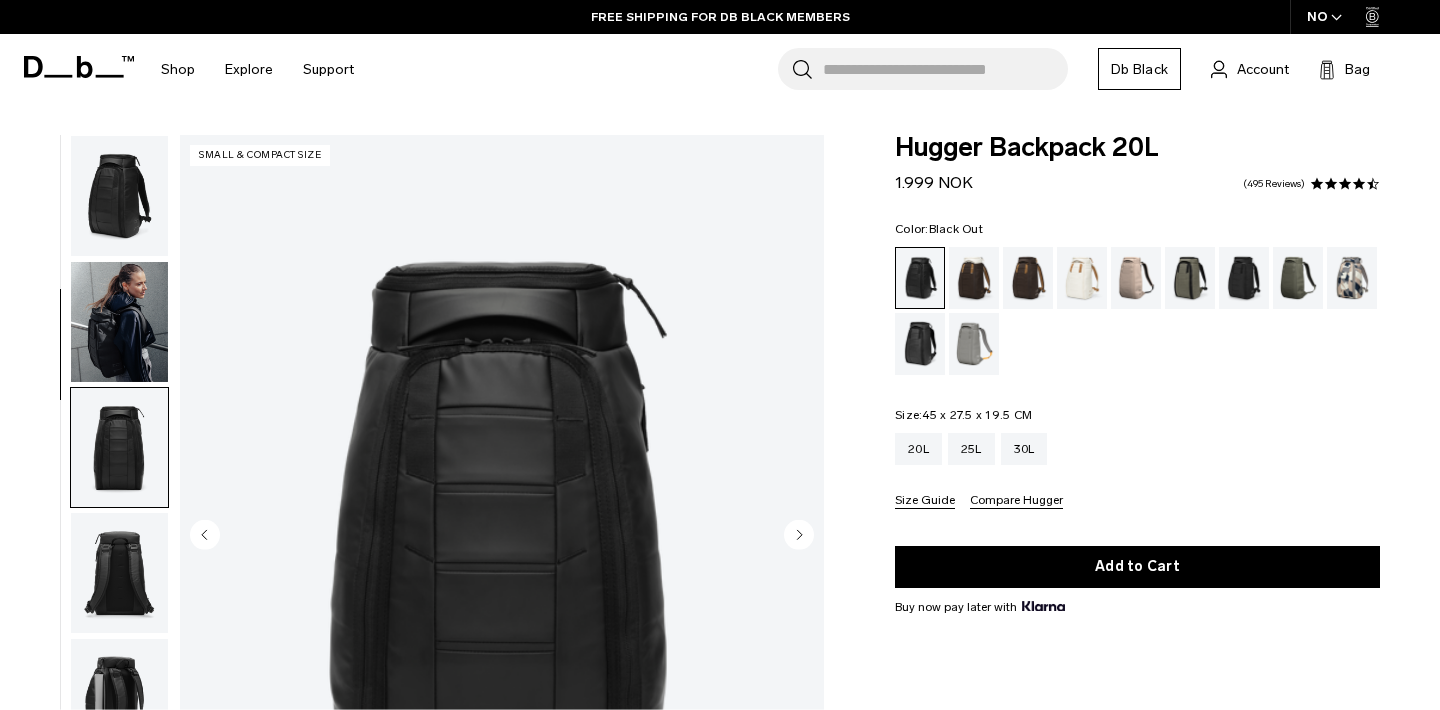 click on "Color:
Black Out
Out of stock
Size:
45 x 27.5 x 19.5 CM
Out of stock
20L
25L
30L" at bounding box center [1137, 366] 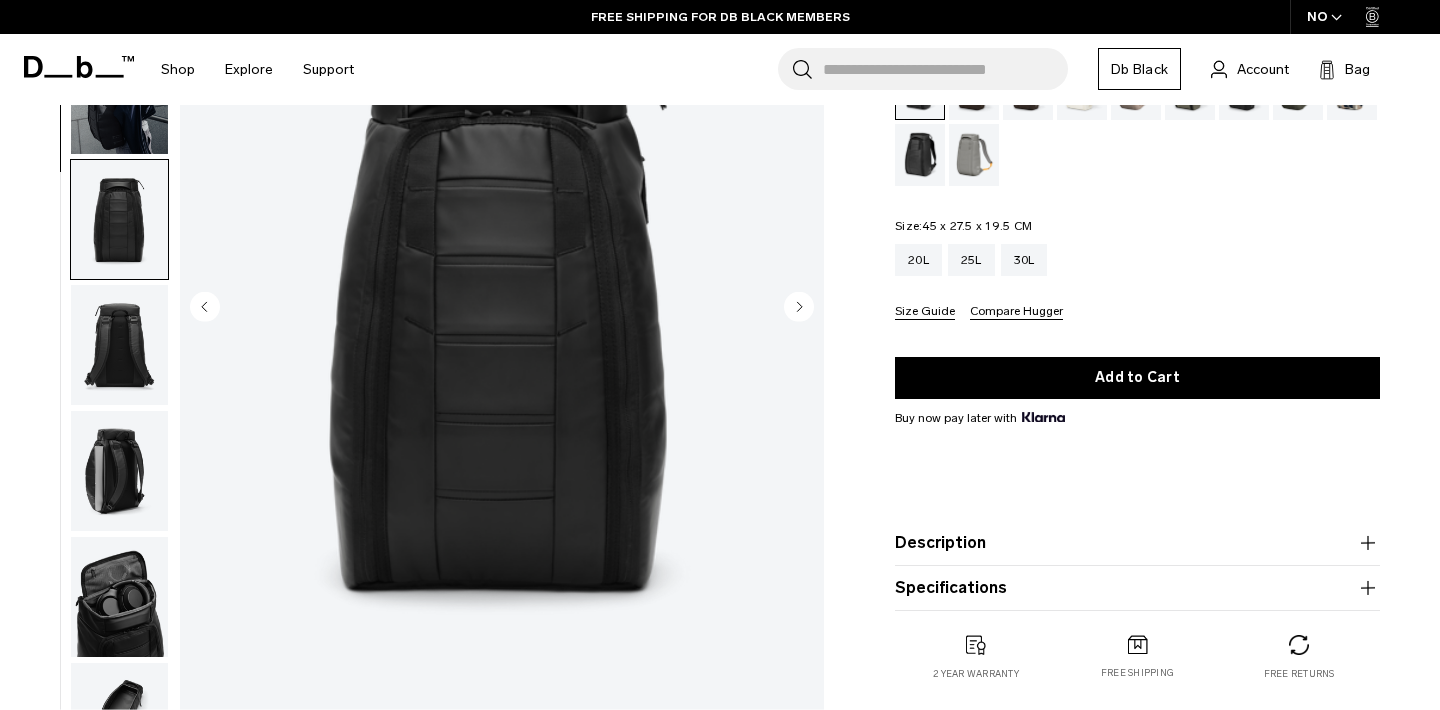 scroll, scrollTop: 308, scrollLeft: 0, axis: vertical 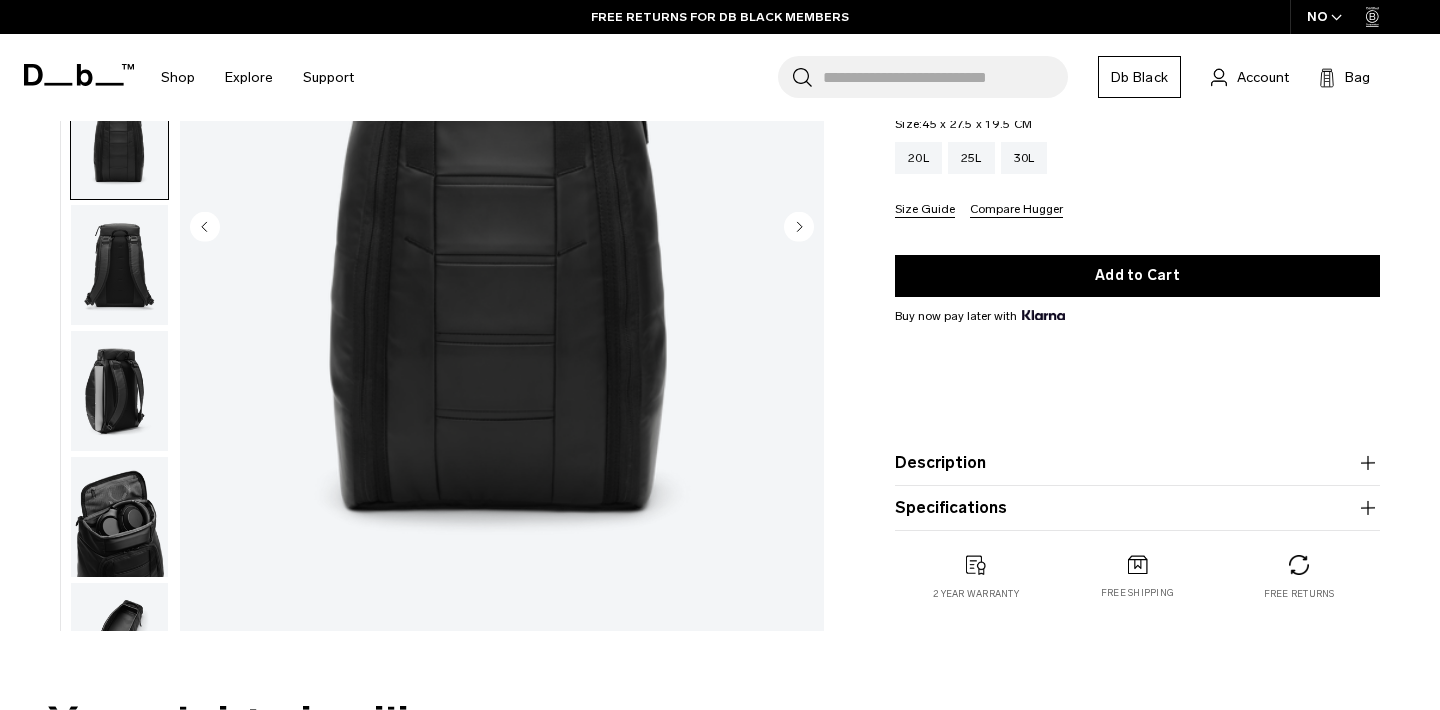 click at bounding box center [1137, 384] 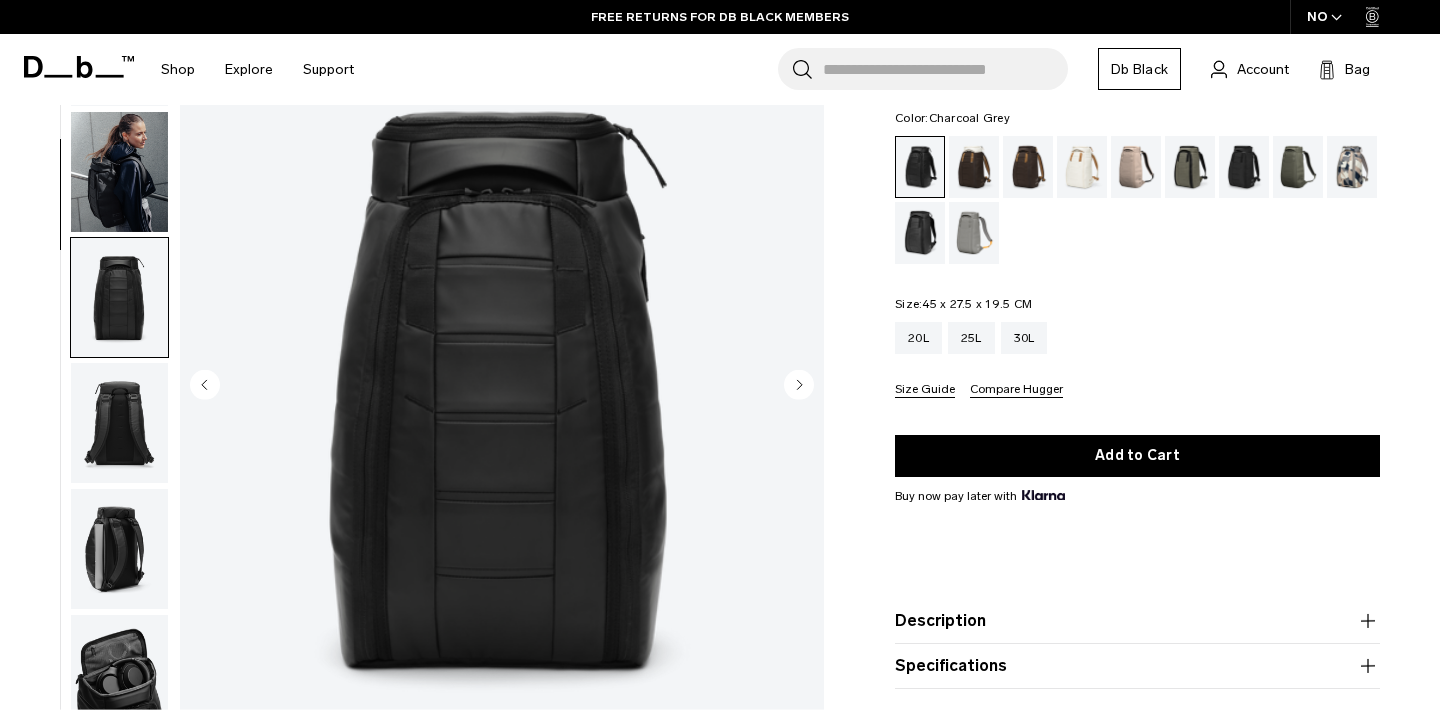 scroll, scrollTop: 1, scrollLeft: 0, axis: vertical 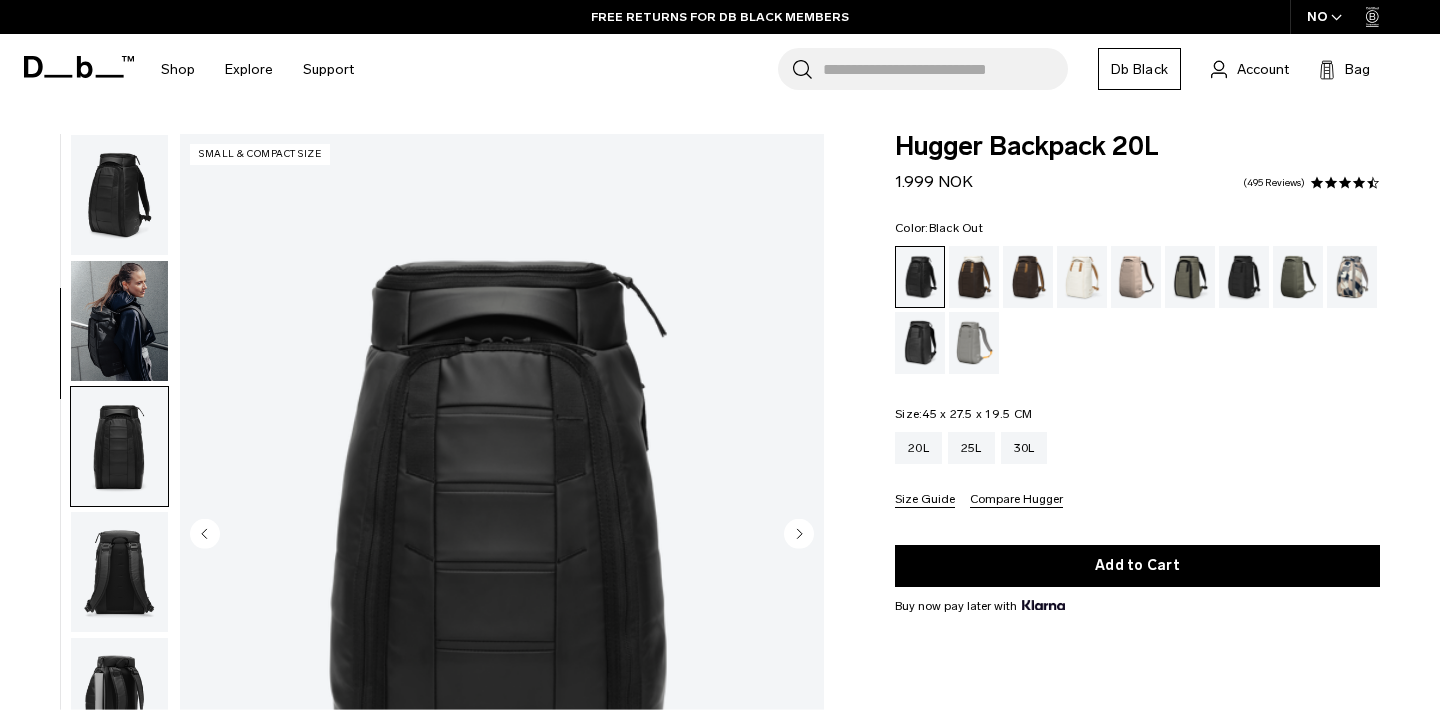click on "1.999 NOK" at bounding box center [934, 181] 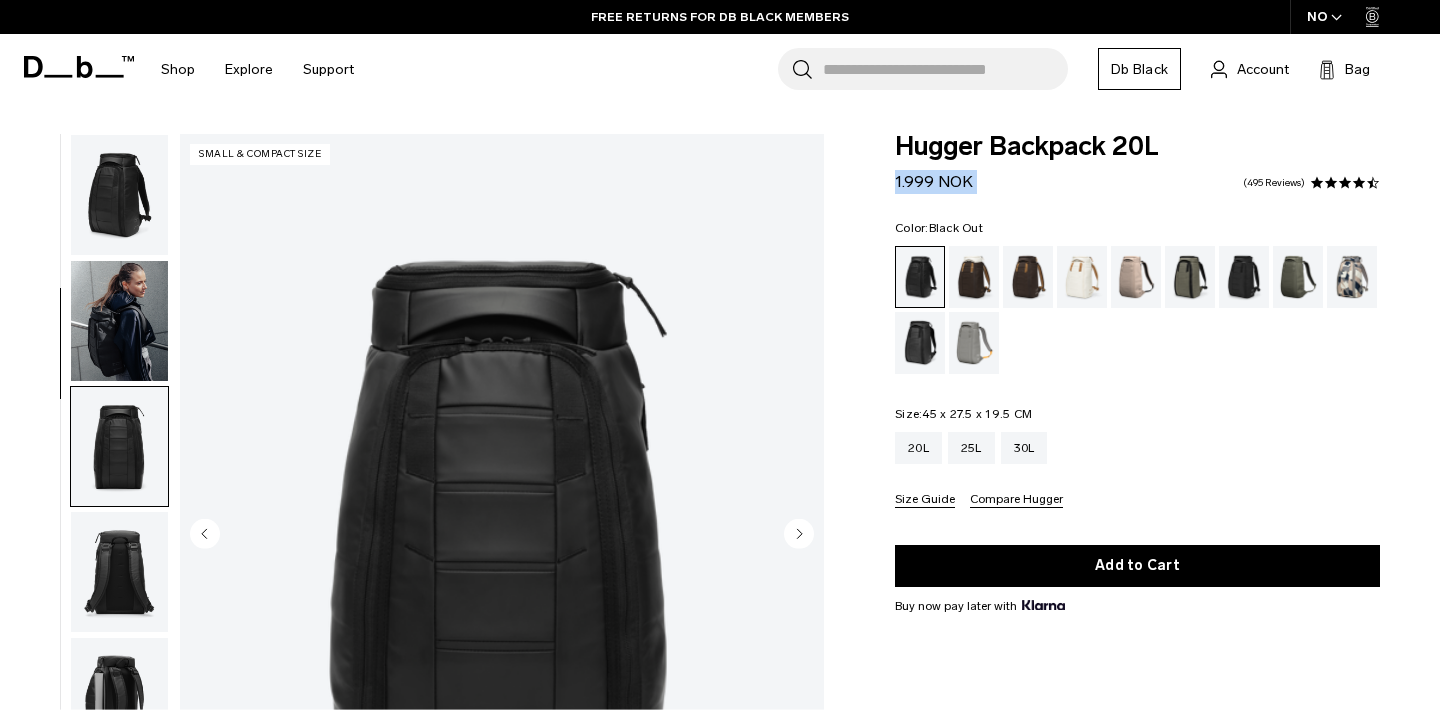 click on "1.999 NOK" at bounding box center [934, 181] 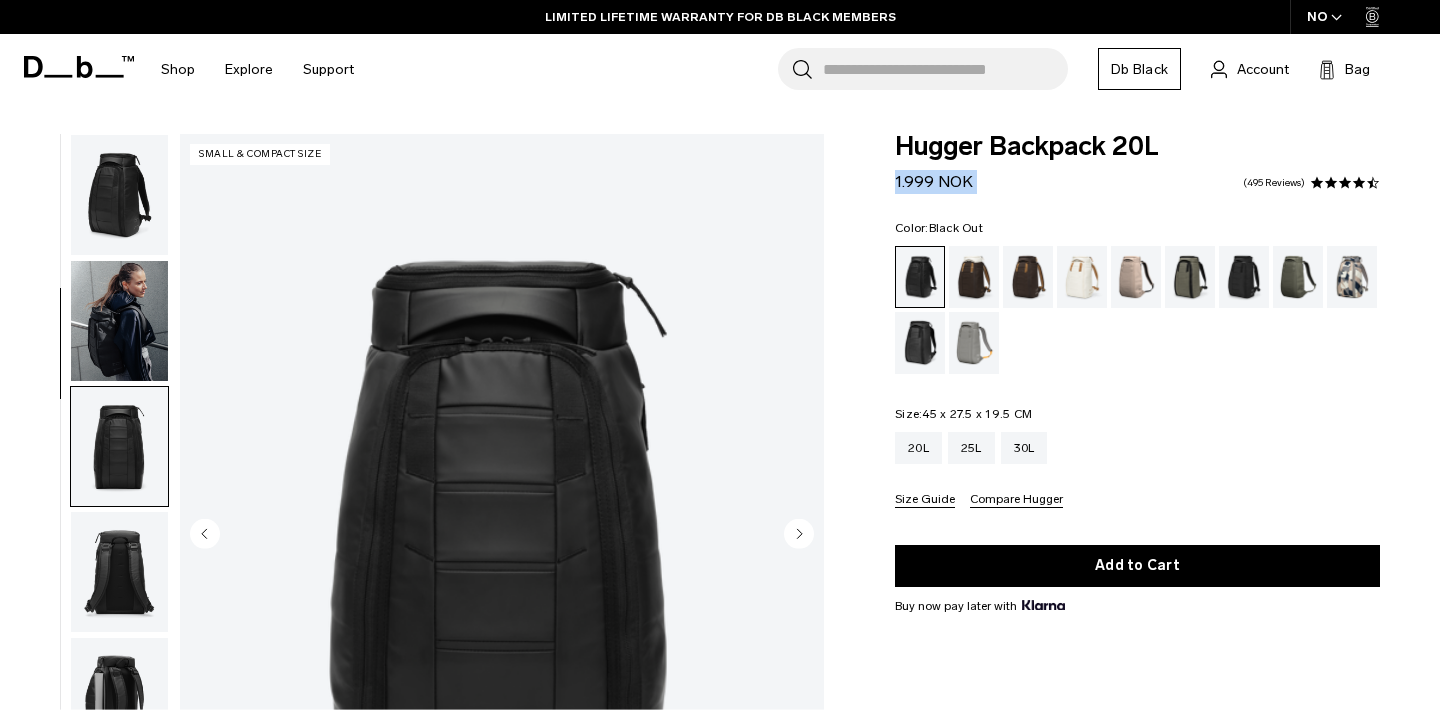 click at bounding box center (1137, 310) 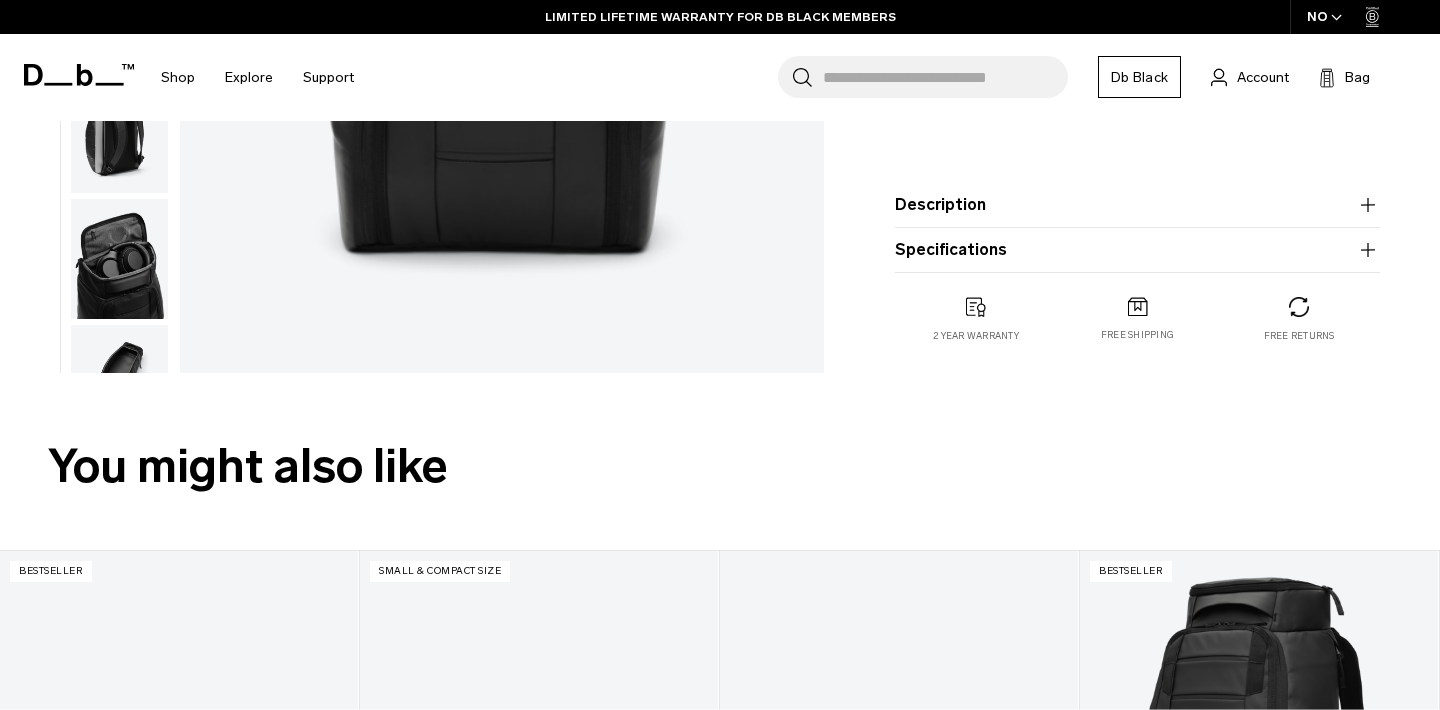 scroll, scrollTop: 564, scrollLeft: 0, axis: vertical 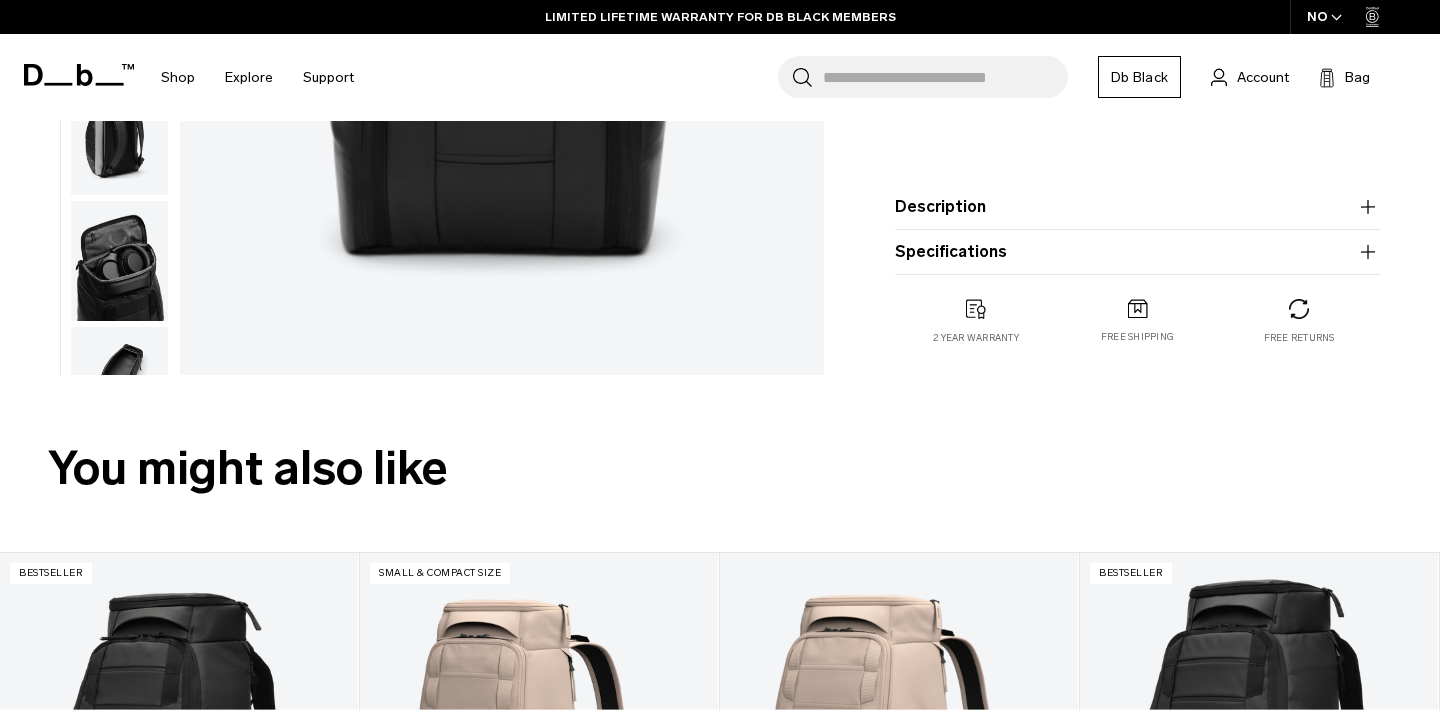 click on "Specifications" at bounding box center [1137, 252] 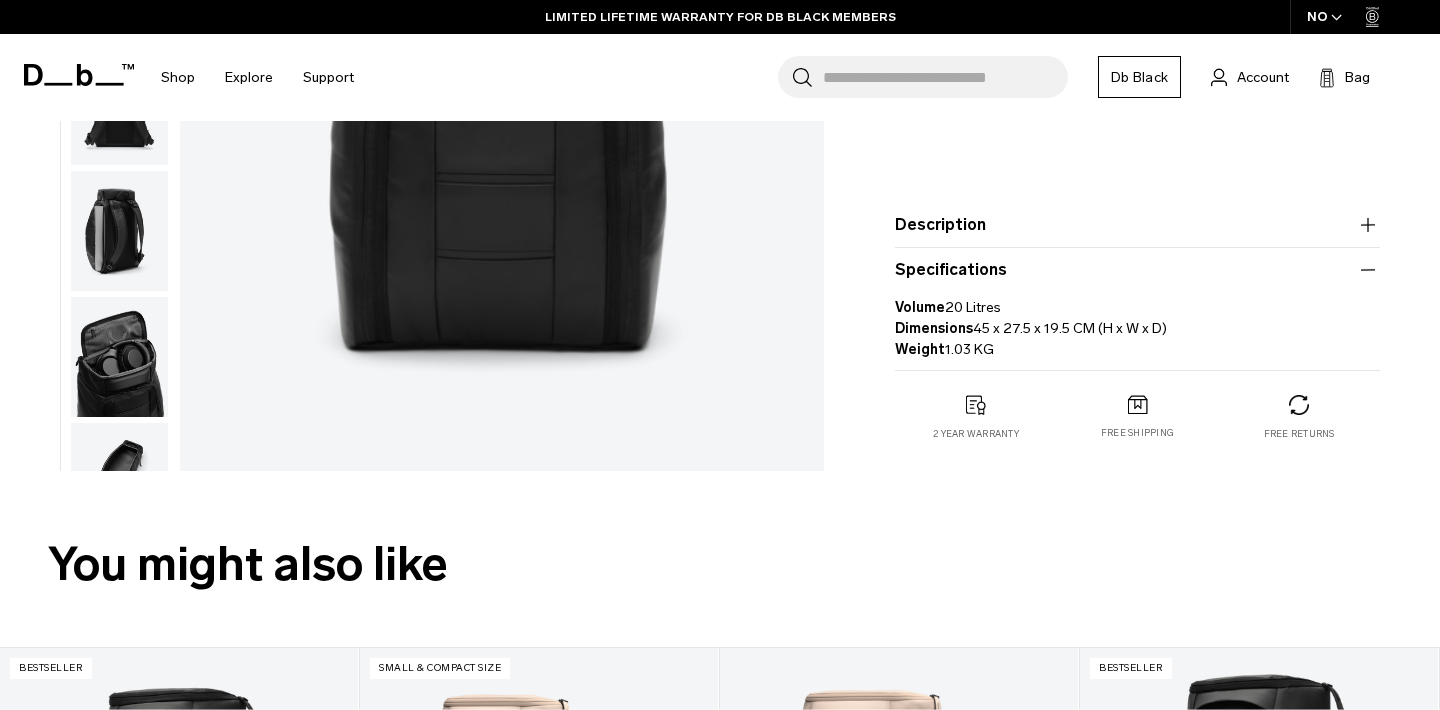 scroll, scrollTop: 499, scrollLeft: 0, axis: vertical 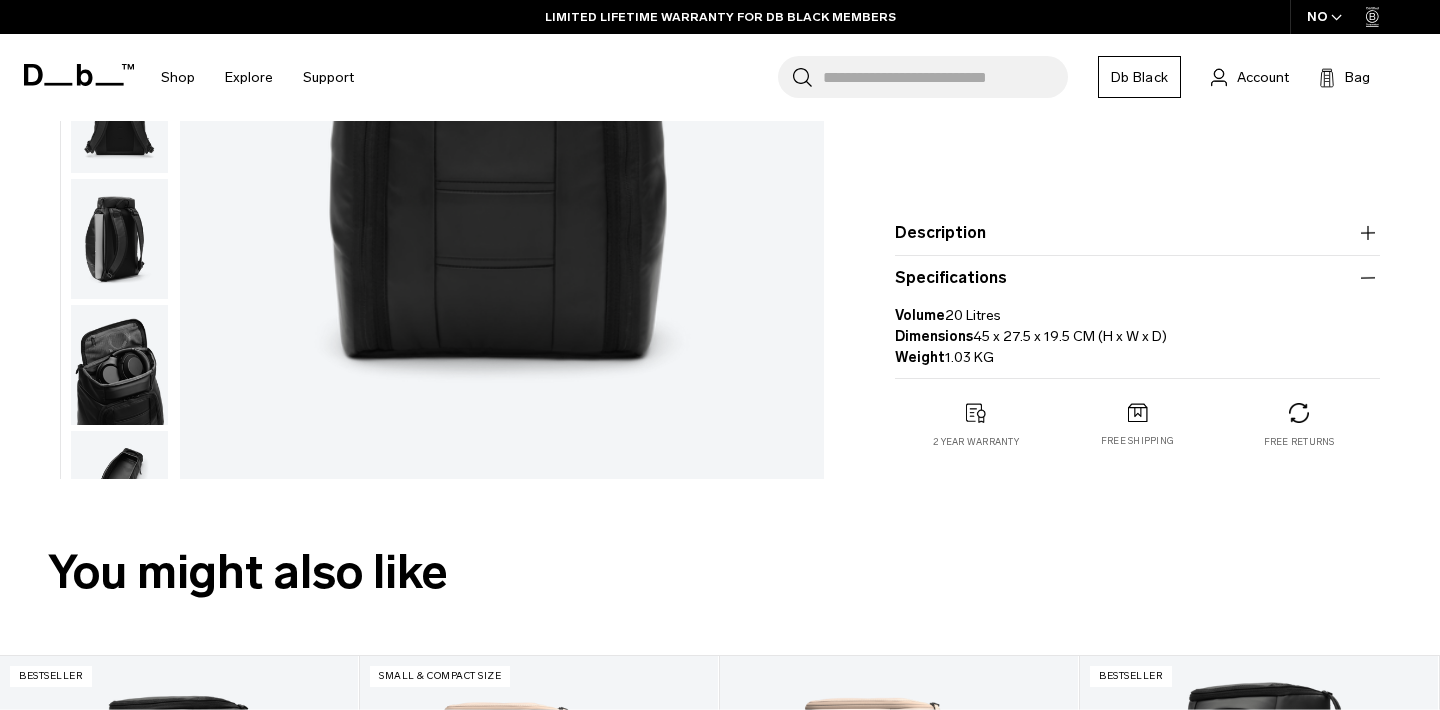 click on "Specifications" at bounding box center [1137, 278] 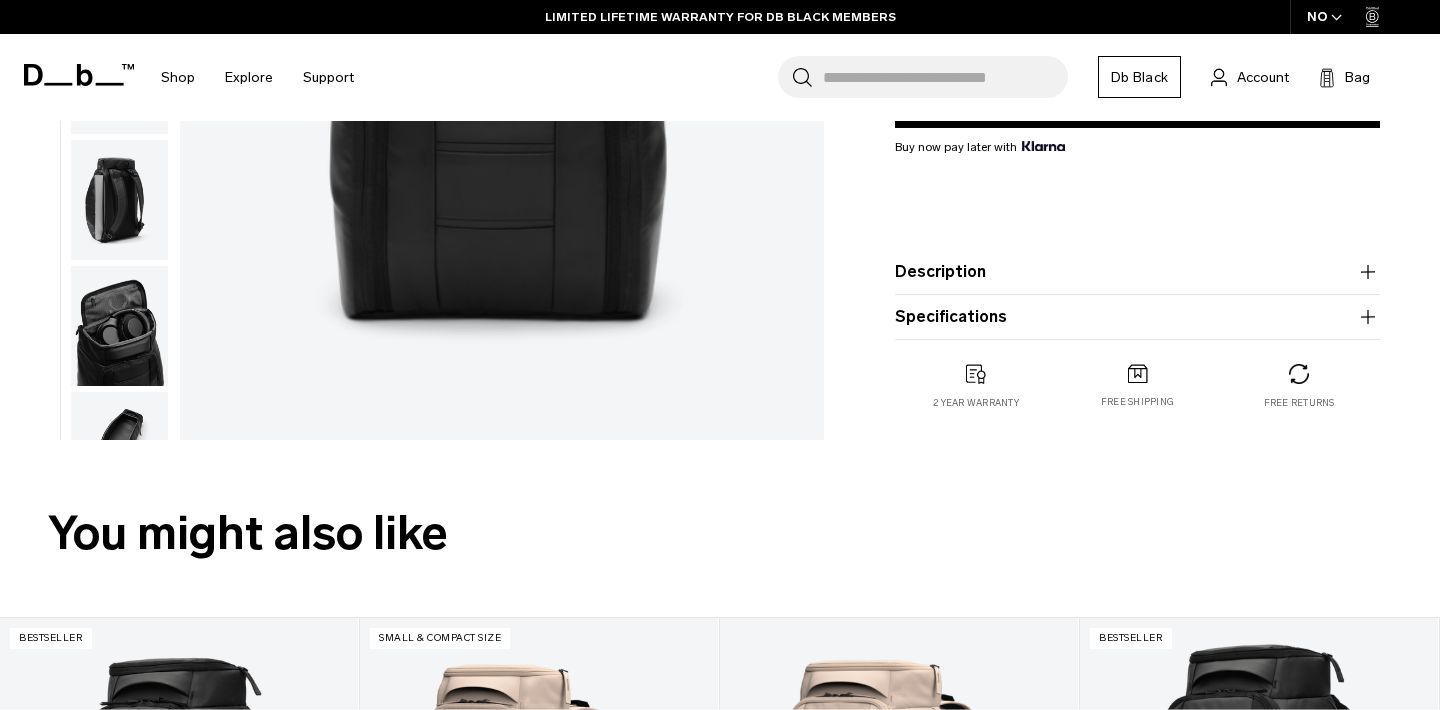 click on "Description" at bounding box center (1137, 272) 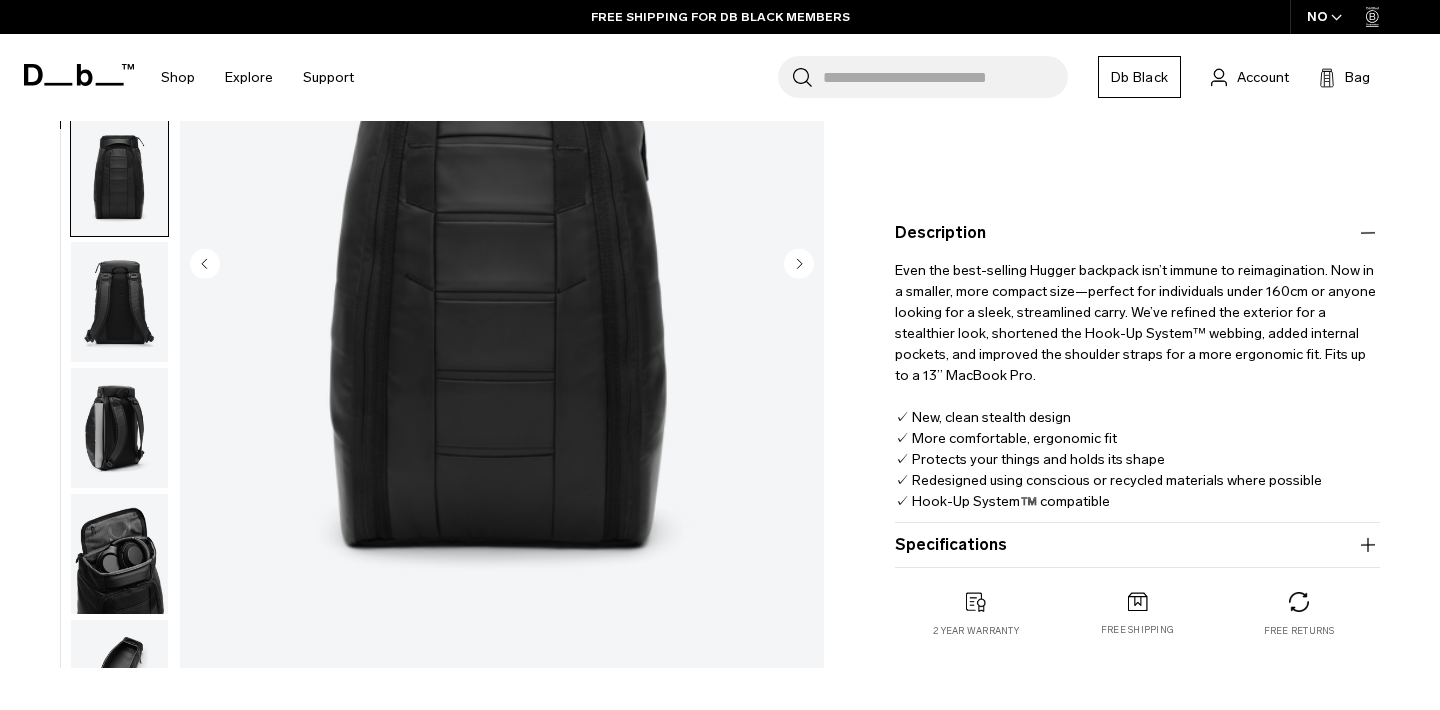 click on "Specifications" at bounding box center [1137, 545] 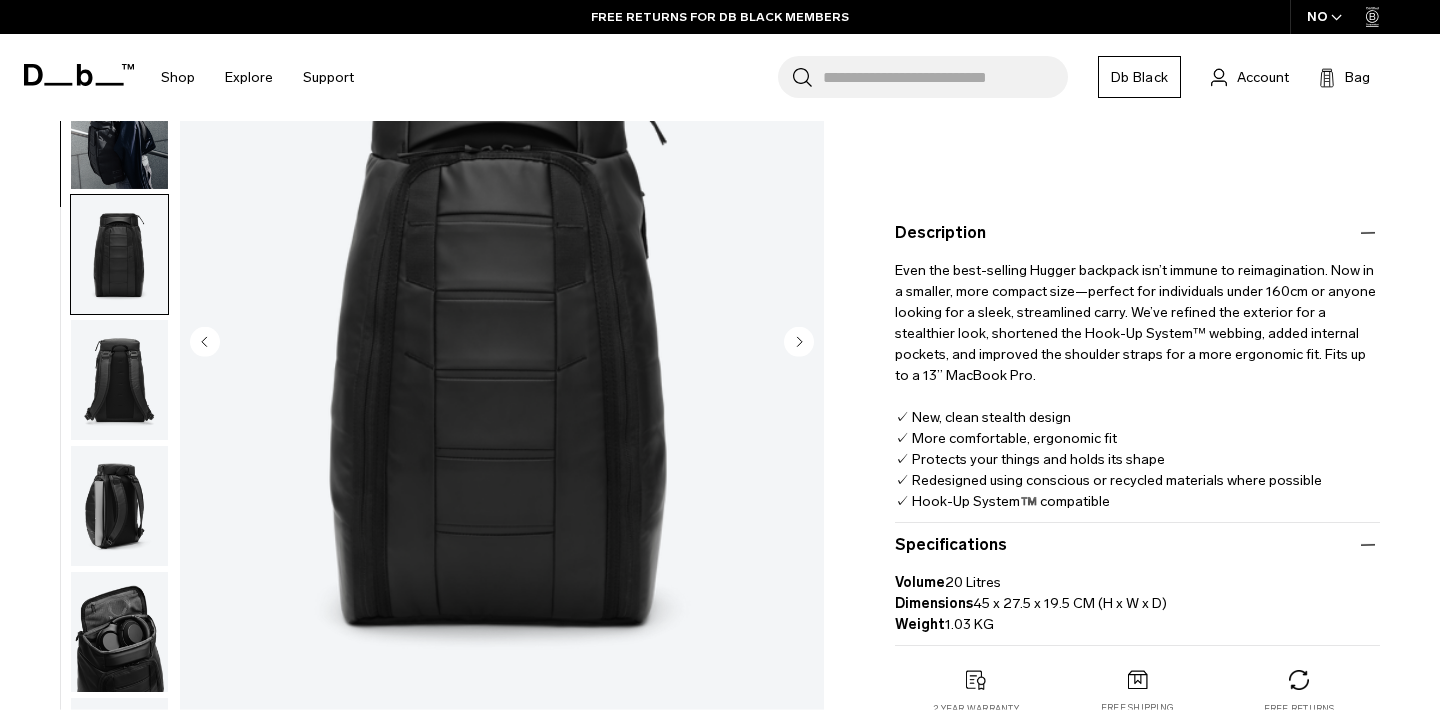 click on "Specifications" at bounding box center [1137, 545] 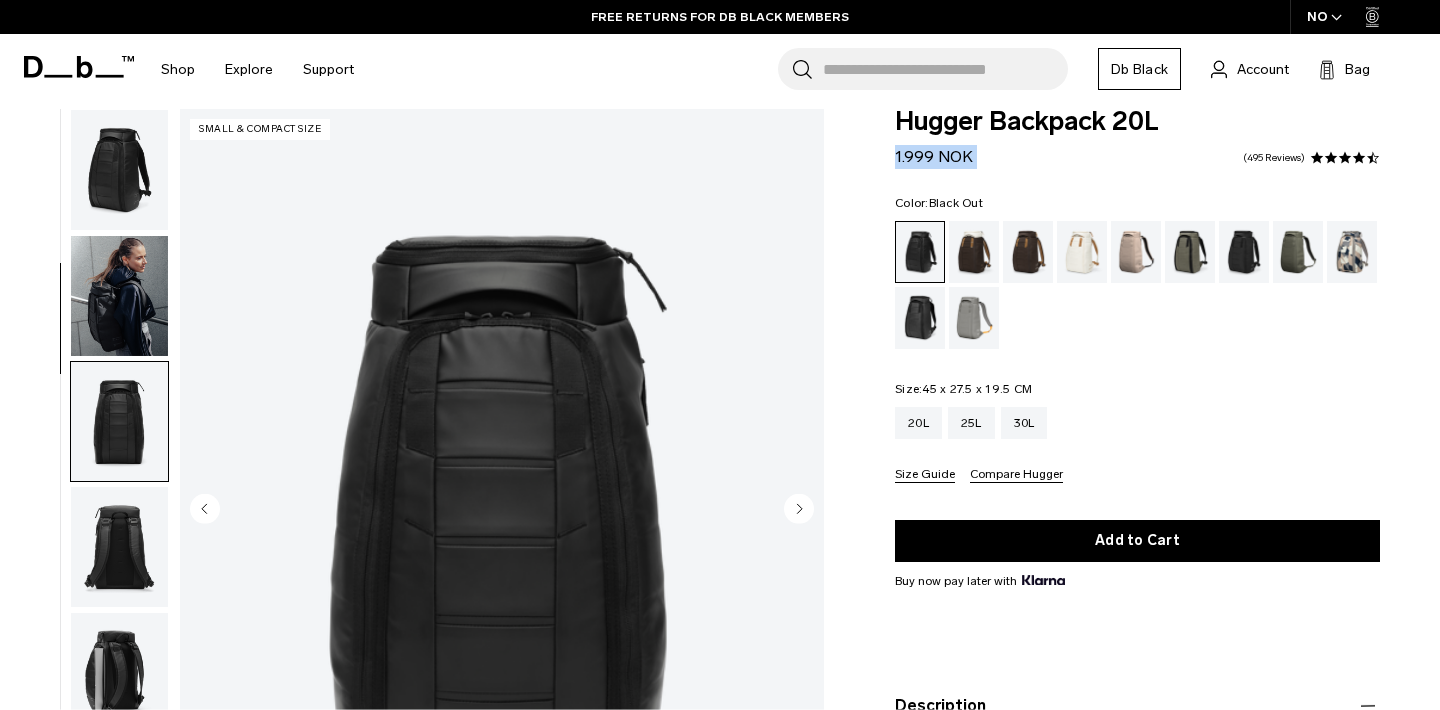 scroll, scrollTop: 3, scrollLeft: 0, axis: vertical 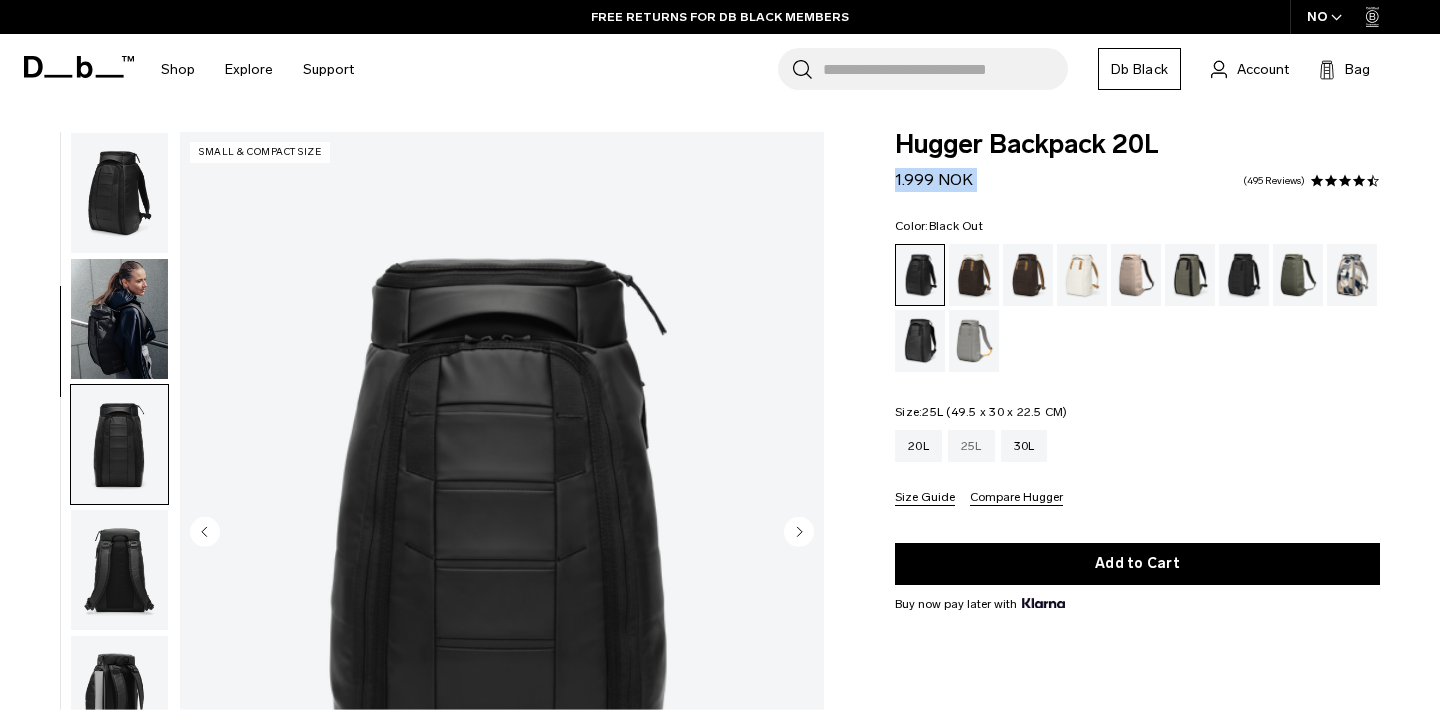 click on "25L" at bounding box center (971, 446) 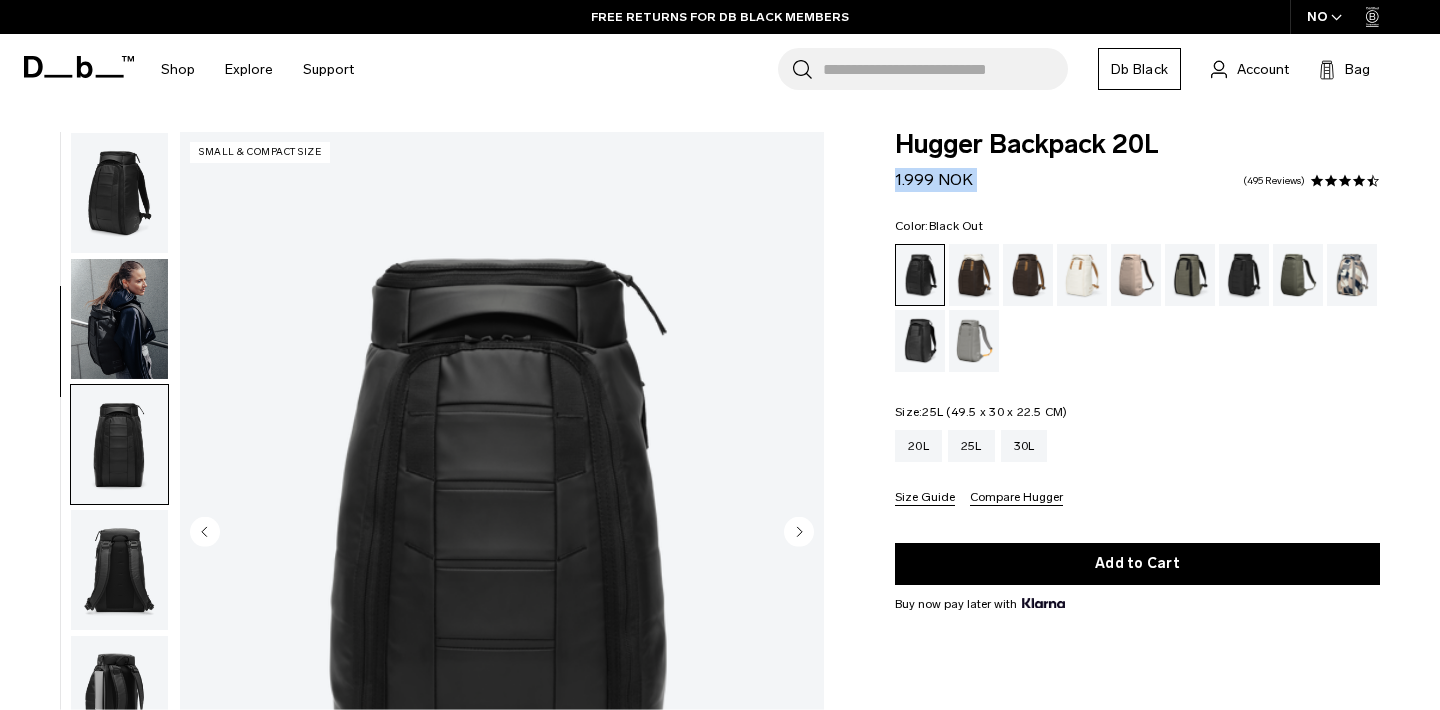 scroll, scrollTop: 54, scrollLeft: 0, axis: vertical 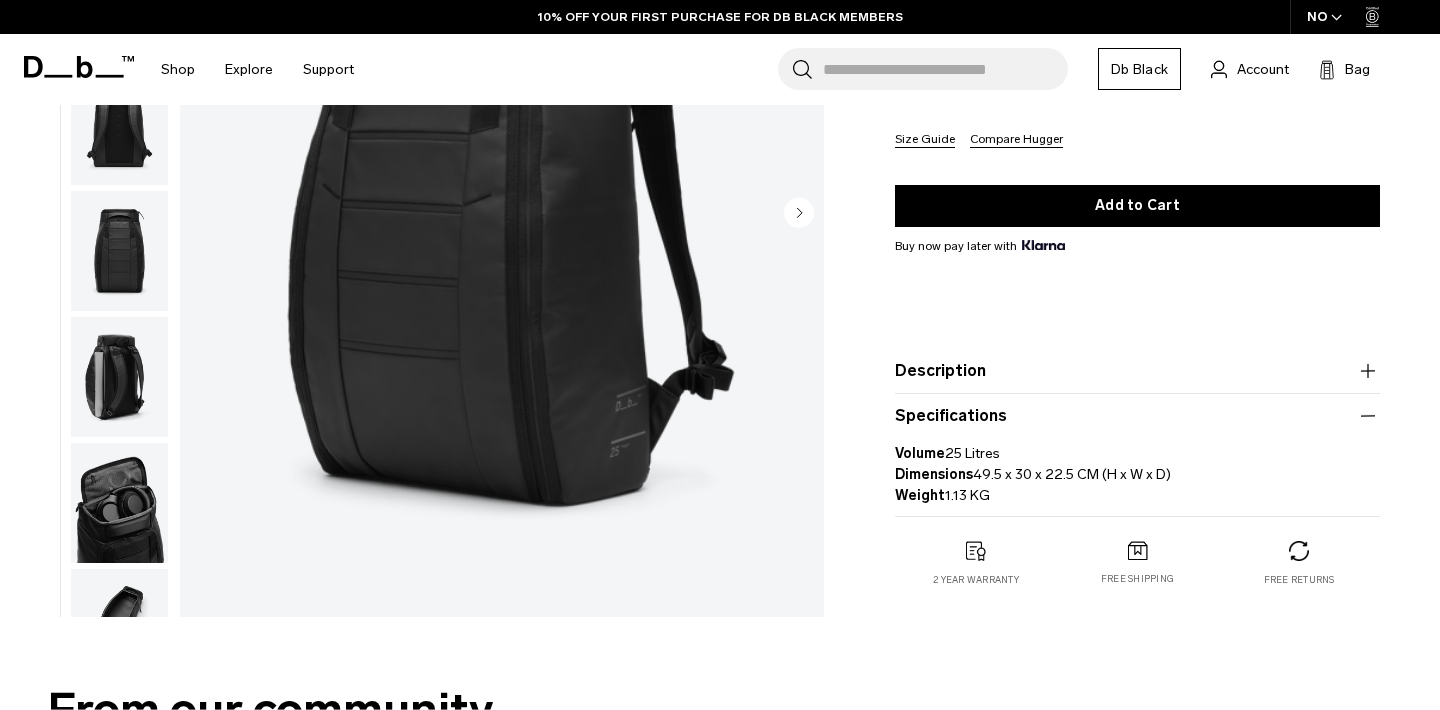click on "Specifications
Volume  25 Litres
Dimensions   49.5 x 30 x 22.5 CM (H x W x D)
Weight  1.13 KG" at bounding box center (1137, 455) 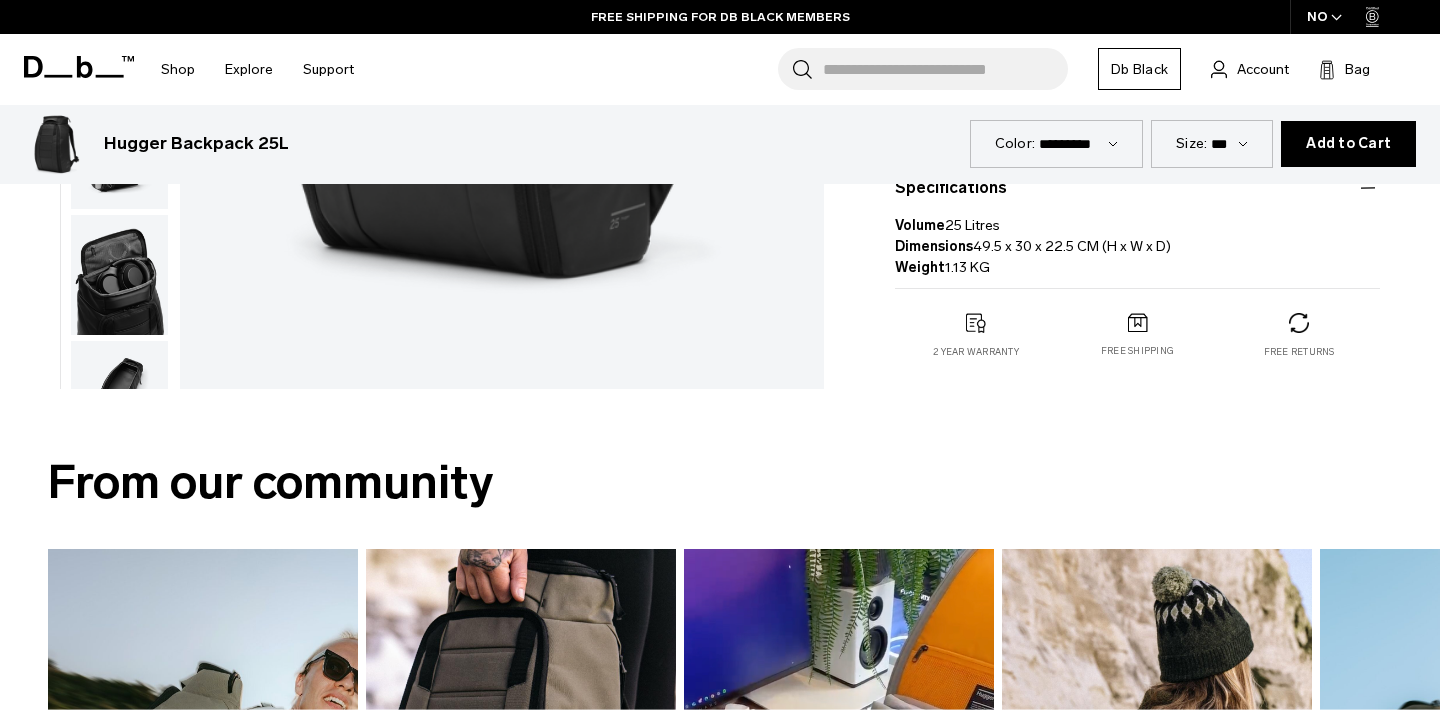 scroll, scrollTop: 835, scrollLeft: 0, axis: vertical 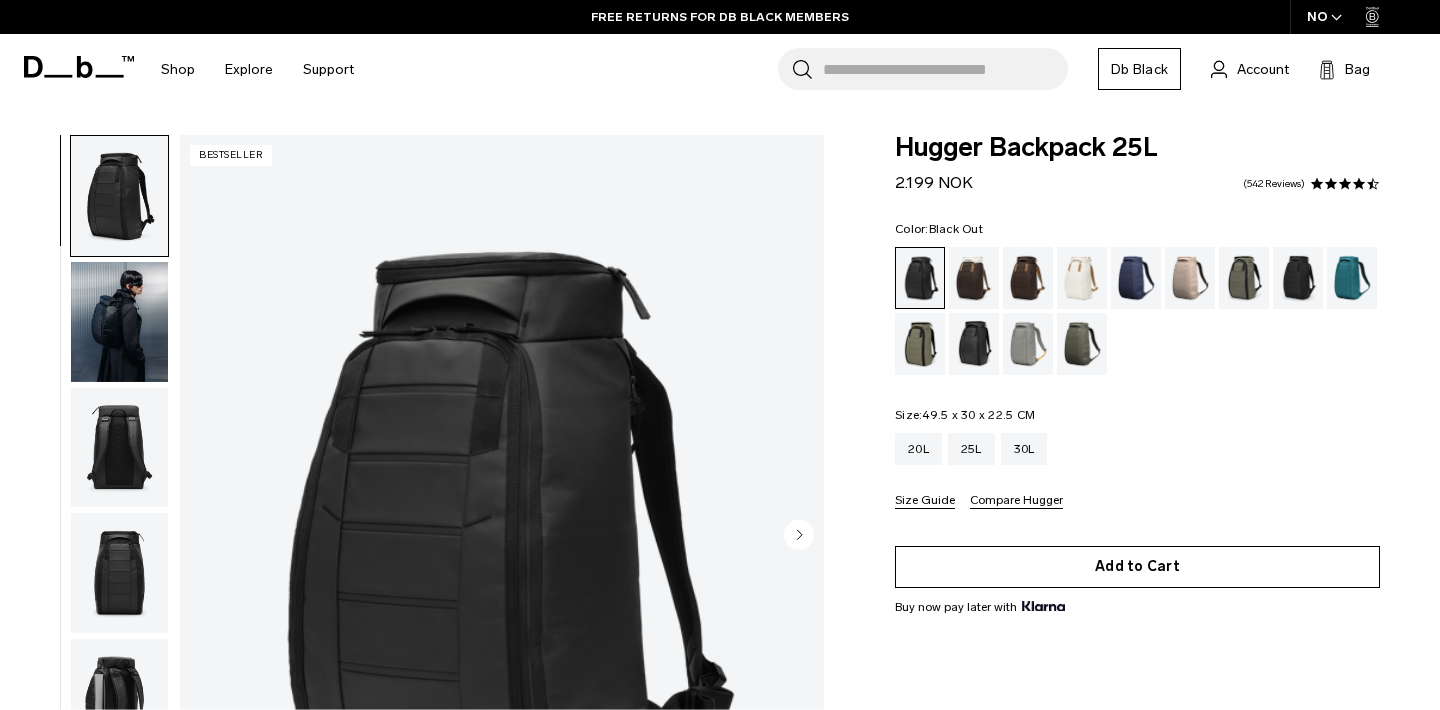 click on "Add to Cart" at bounding box center (1137, 567) 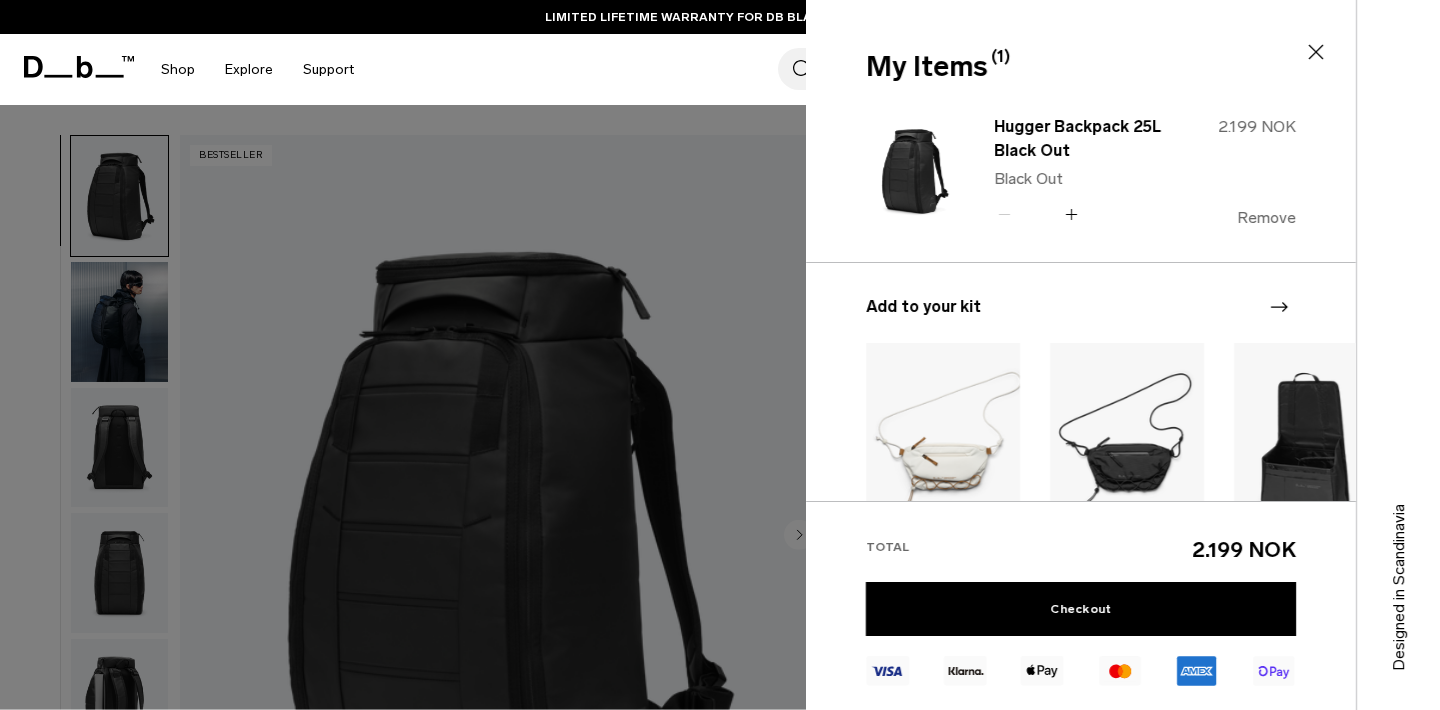 click on "Remove" at bounding box center (1266, 218) 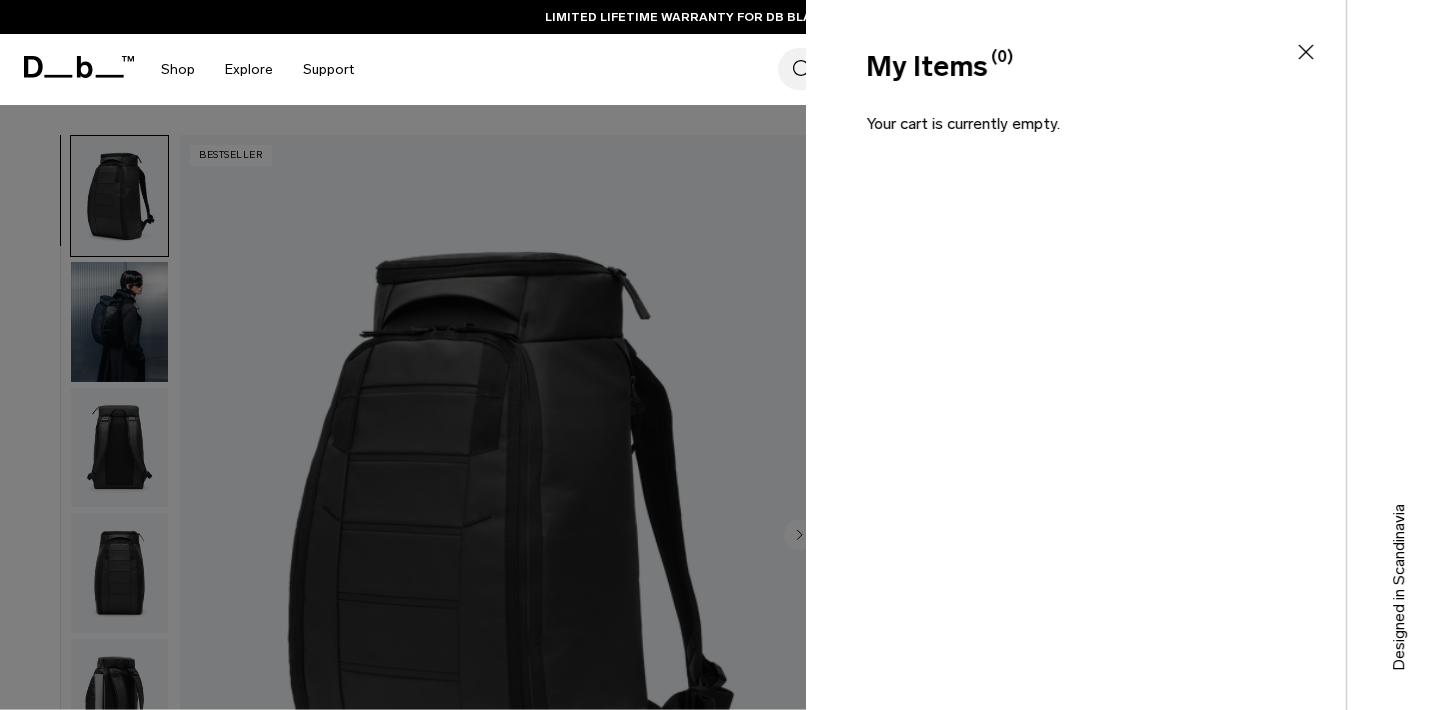 click on "Search for Bags, Luggage...
Search
Close
Trending Products
All Products
Hugger Backpack 30L Black Out
2.299 NOK
Ramverk Front-access Carry-on Black Out" at bounding box center [896, 69] 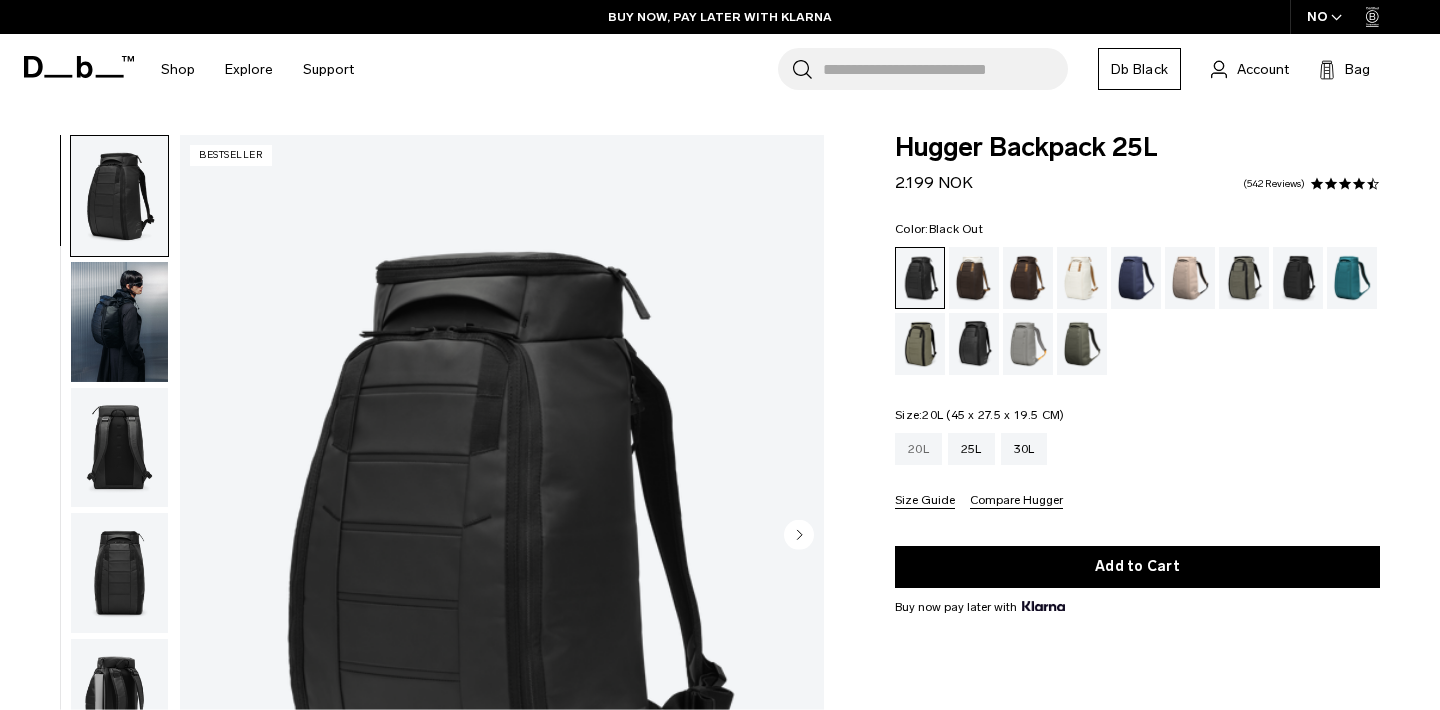 click on "20L" at bounding box center (918, 449) 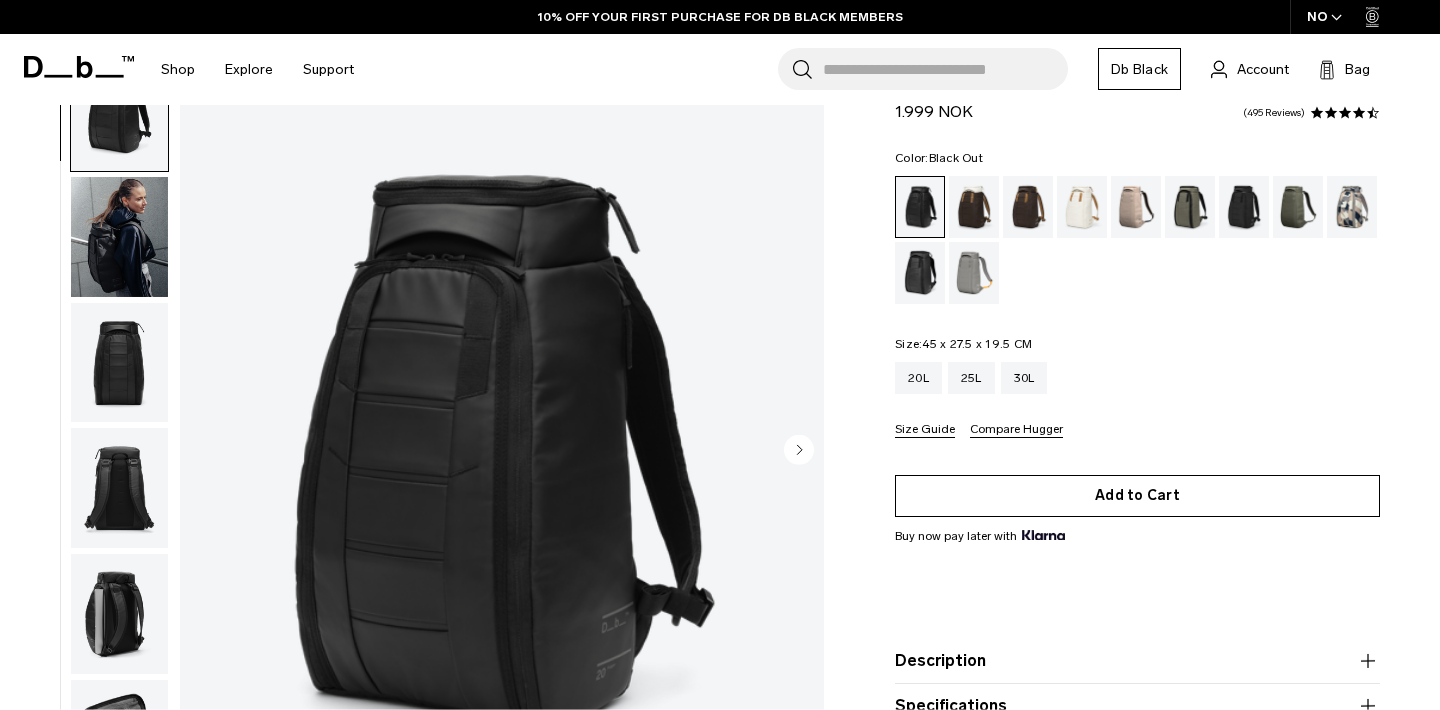 click on "Add to Cart" at bounding box center (1137, 496) 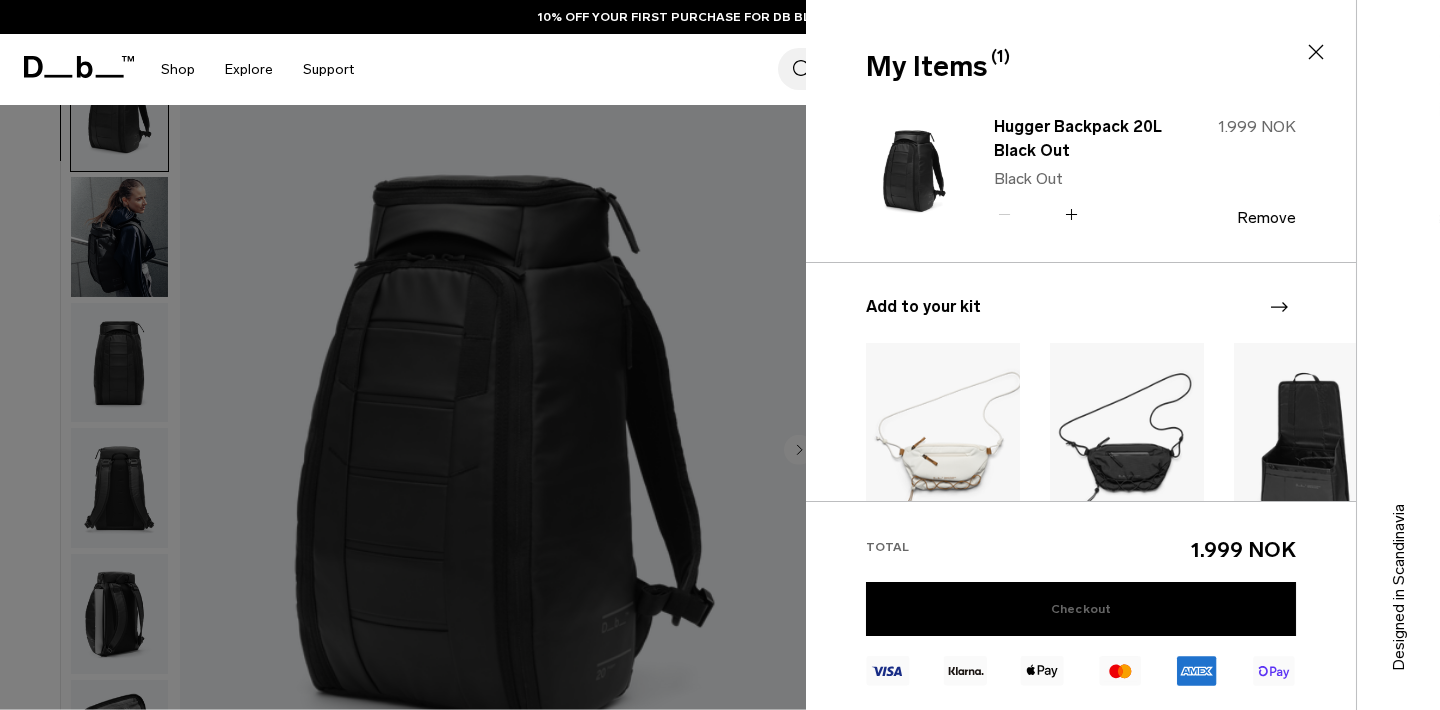 click on "Checkout" at bounding box center (1081, 609) 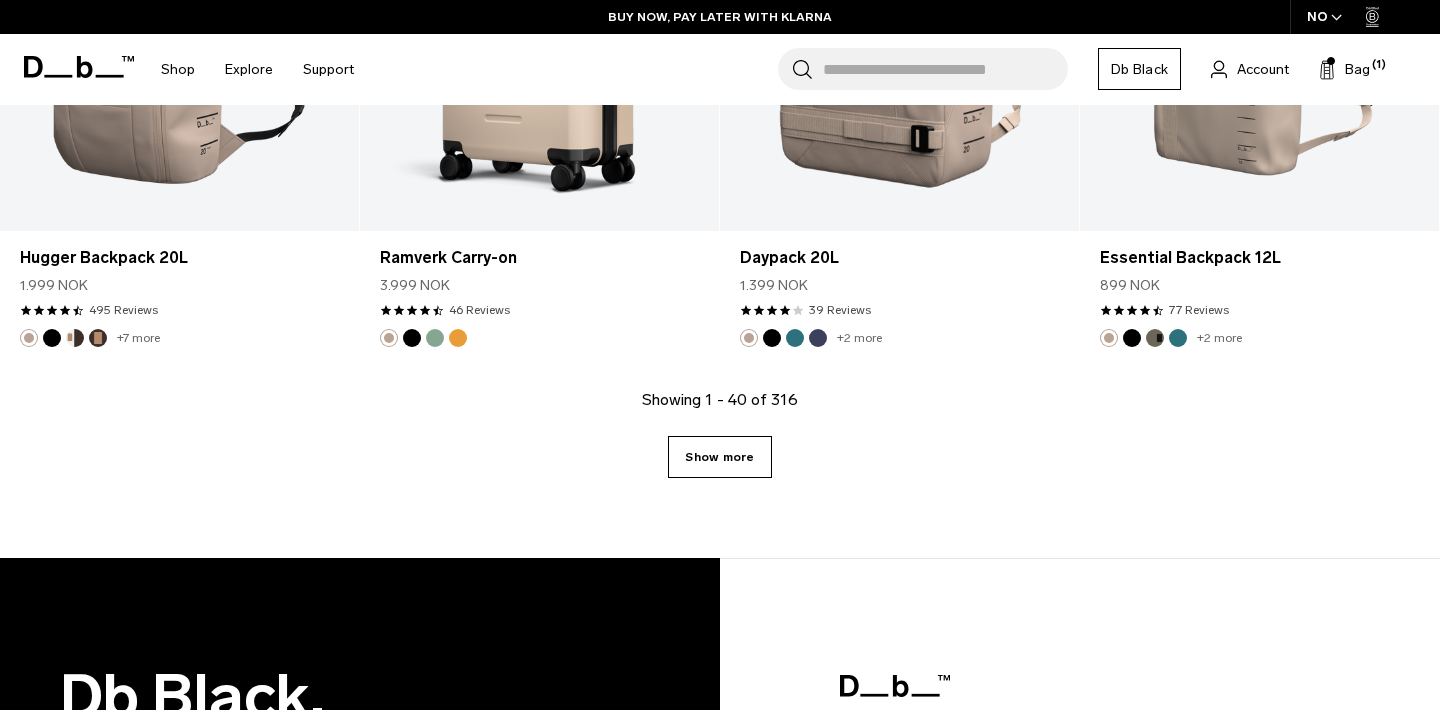 scroll, scrollTop: 6152, scrollLeft: 0, axis: vertical 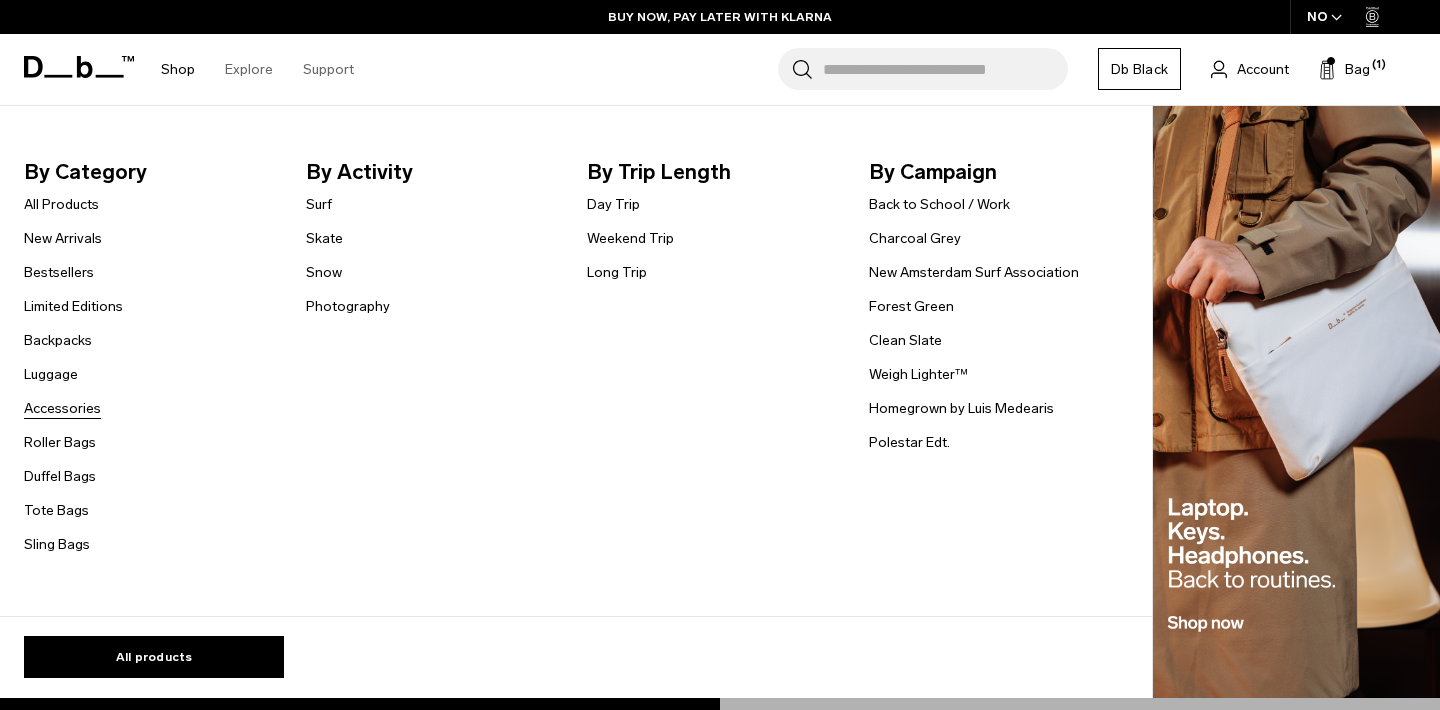 click on "Accessories" at bounding box center [62, 408] 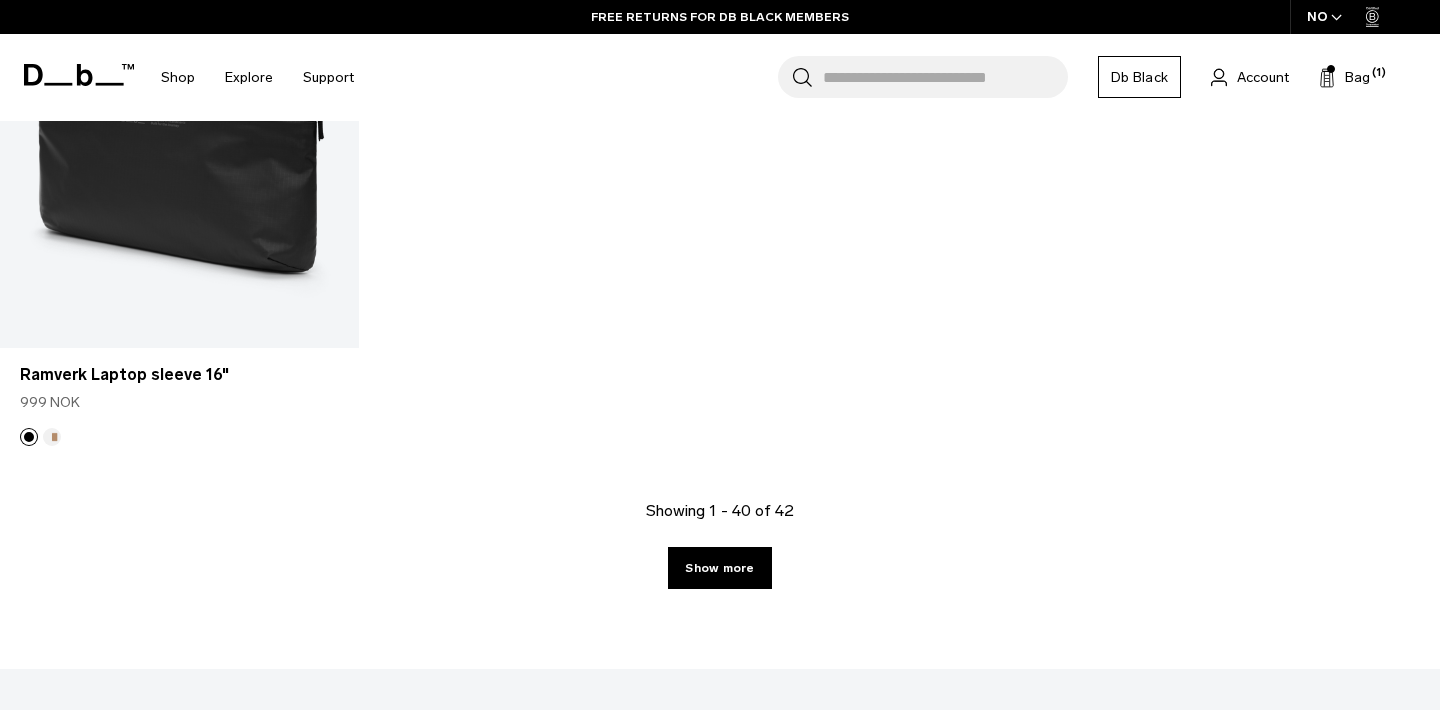 scroll, scrollTop: 6133, scrollLeft: 0, axis: vertical 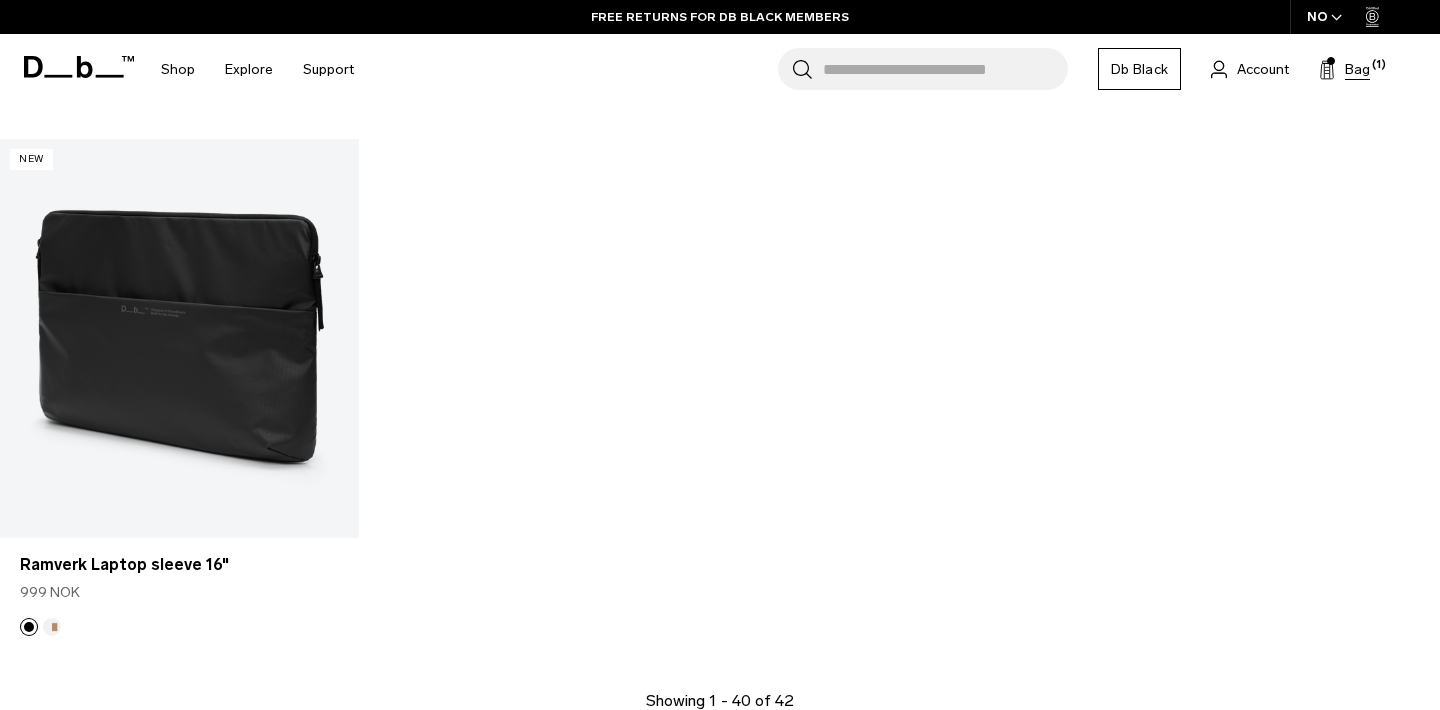 click on "Bag" at bounding box center [1357, 69] 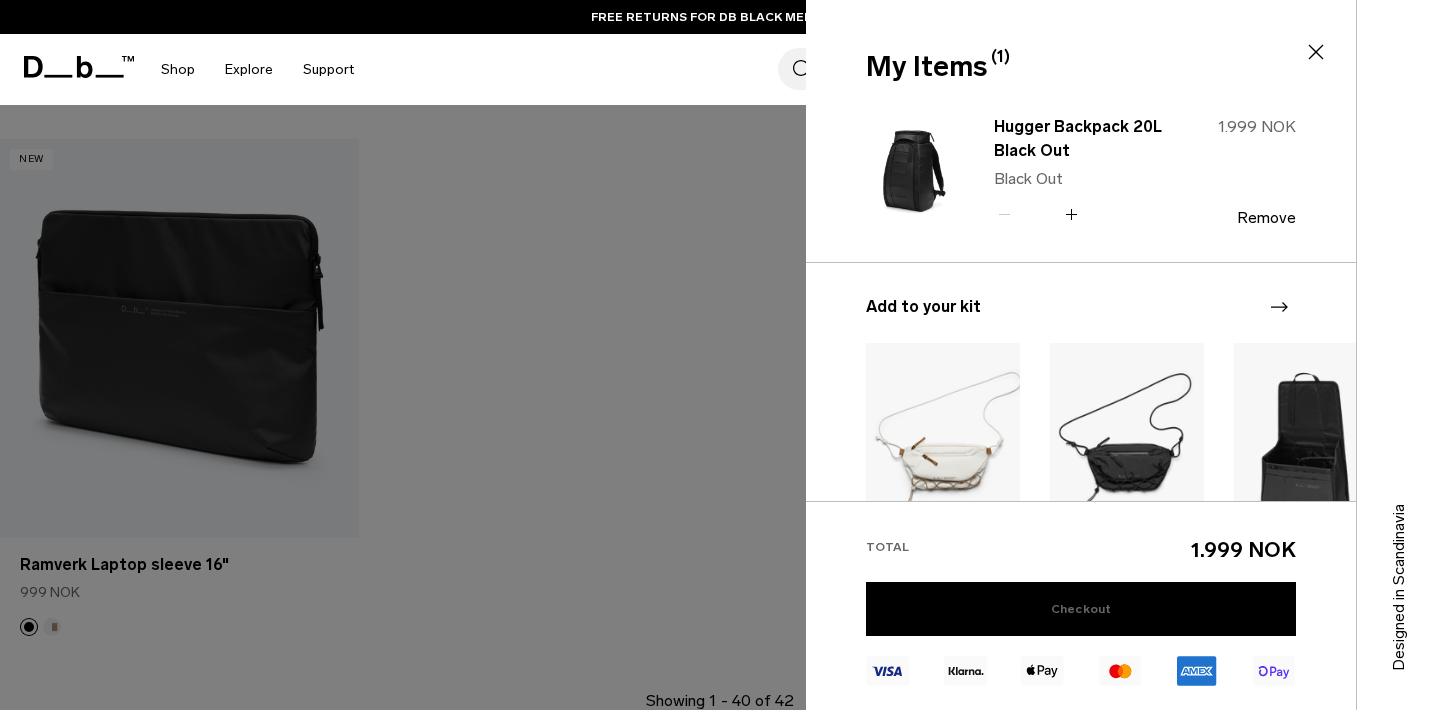 click on "Checkout" at bounding box center (1081, 609) 